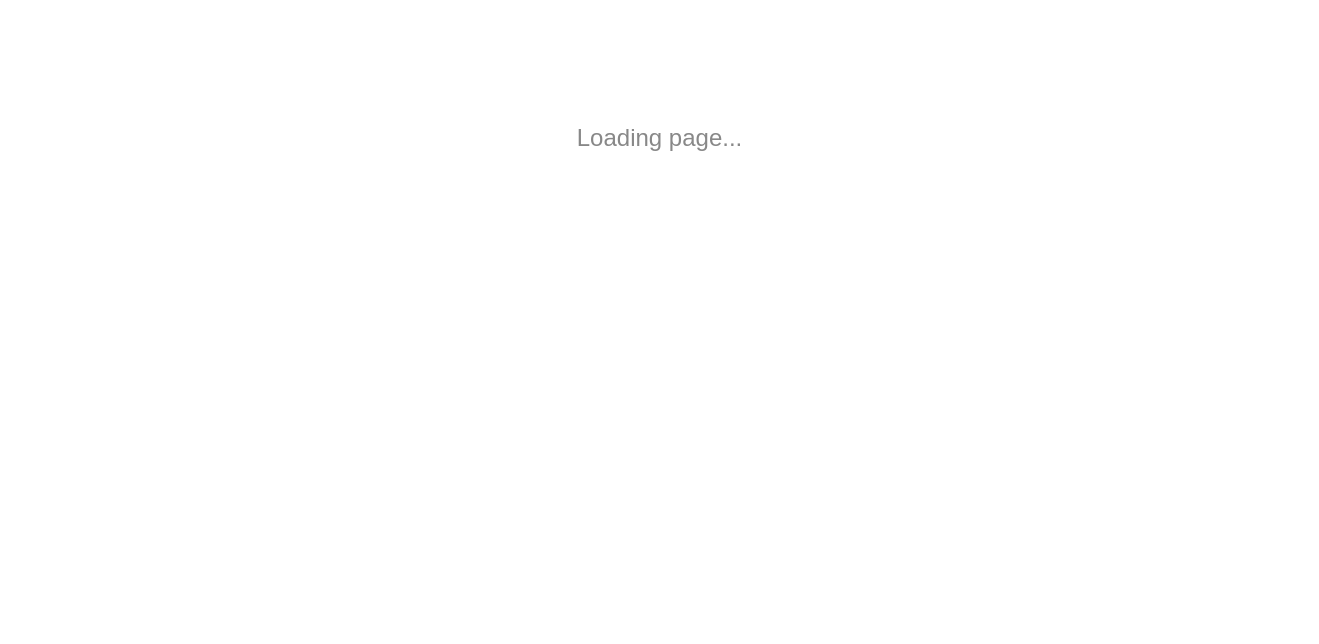 scroll, scrollTop: 0, scrollLeft: 0, axis: both 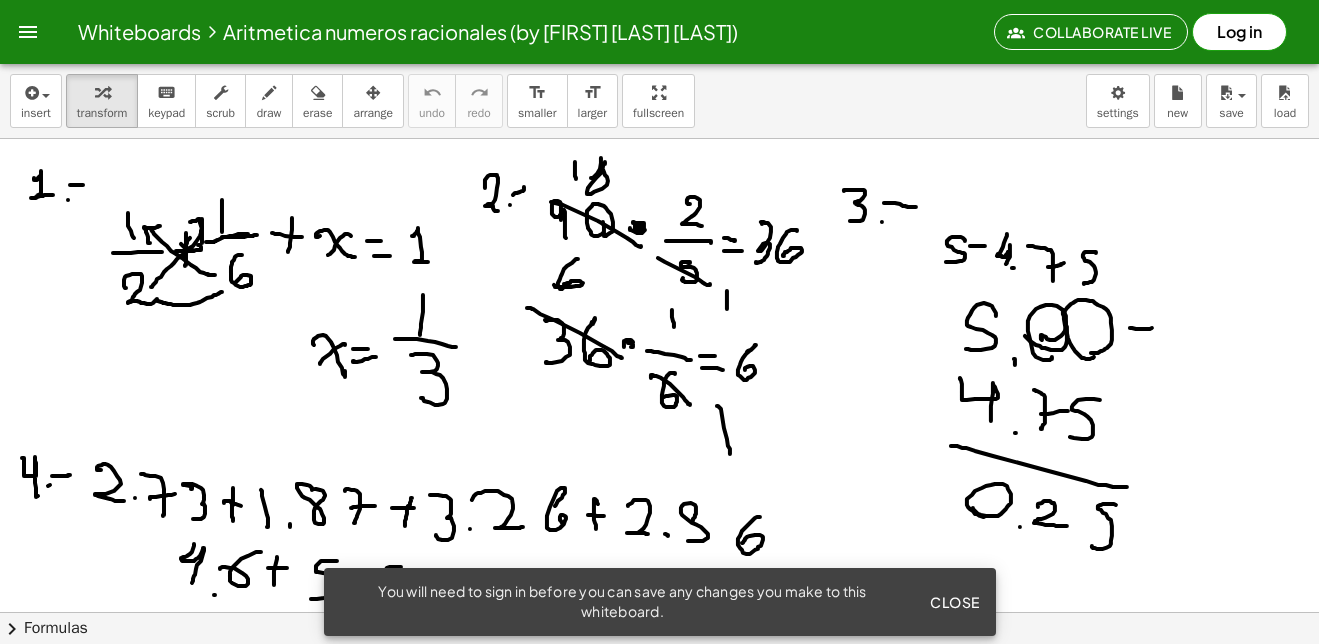 click on "Close" 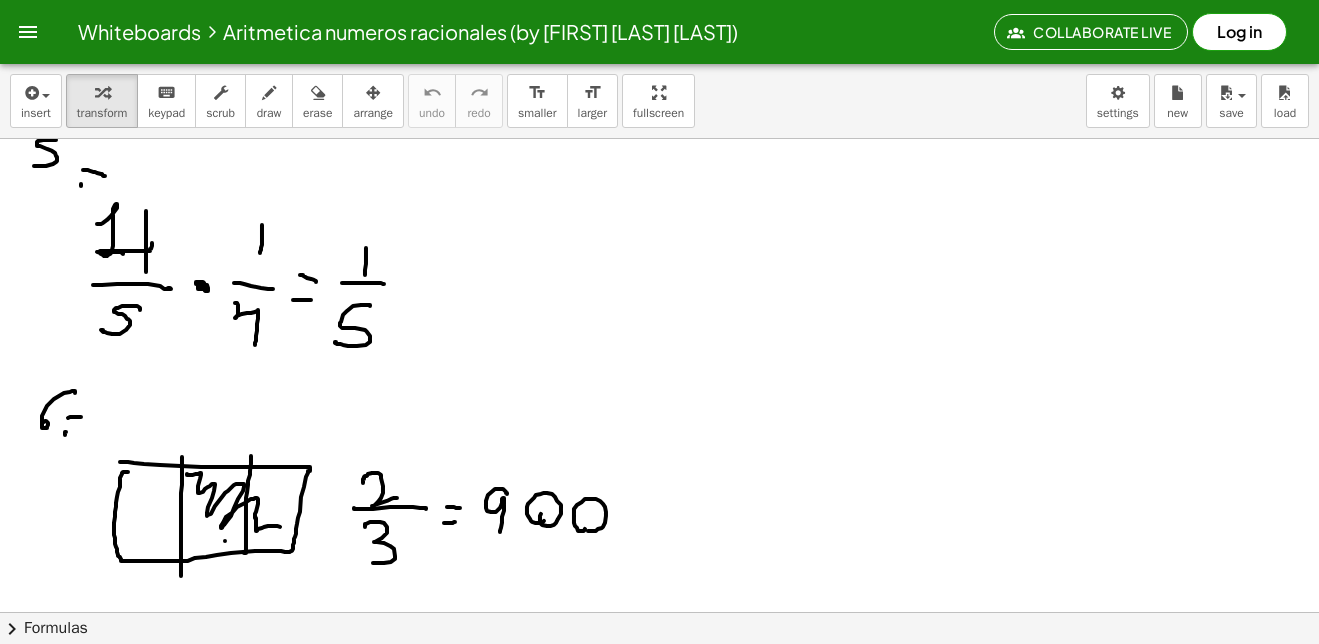 scroll, scrollTop: 0, scrollLeft: 0, axis: both 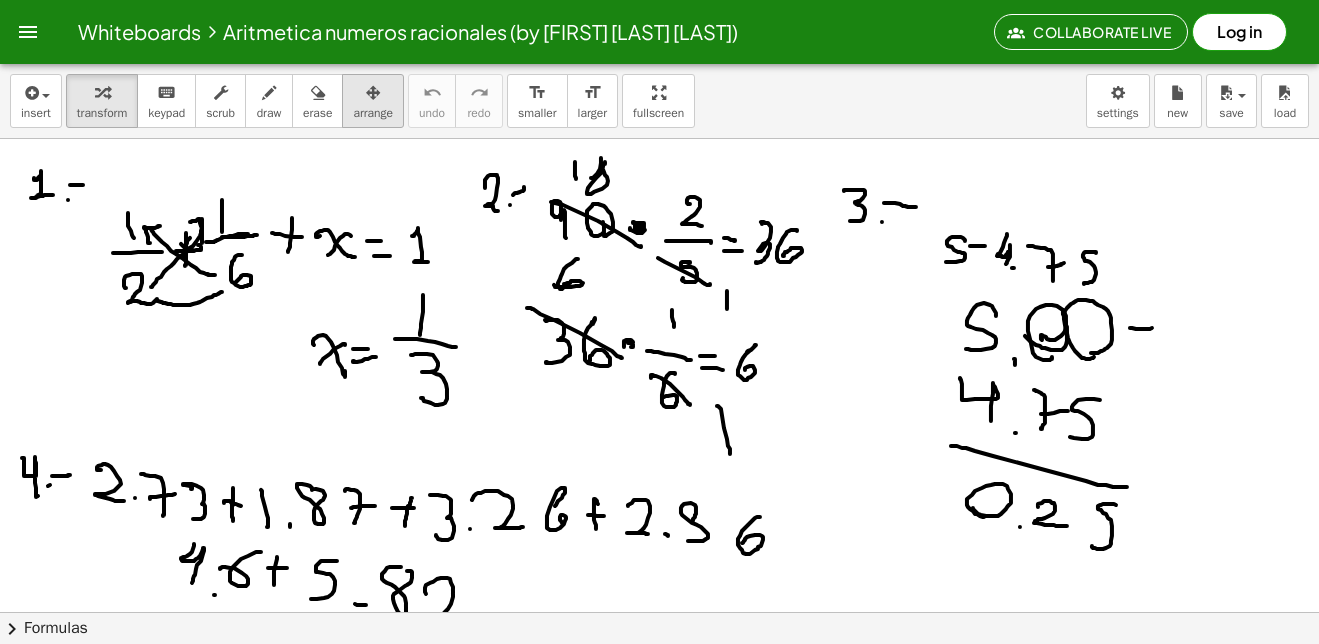click on "arrange" at bounding box center [373, 113] 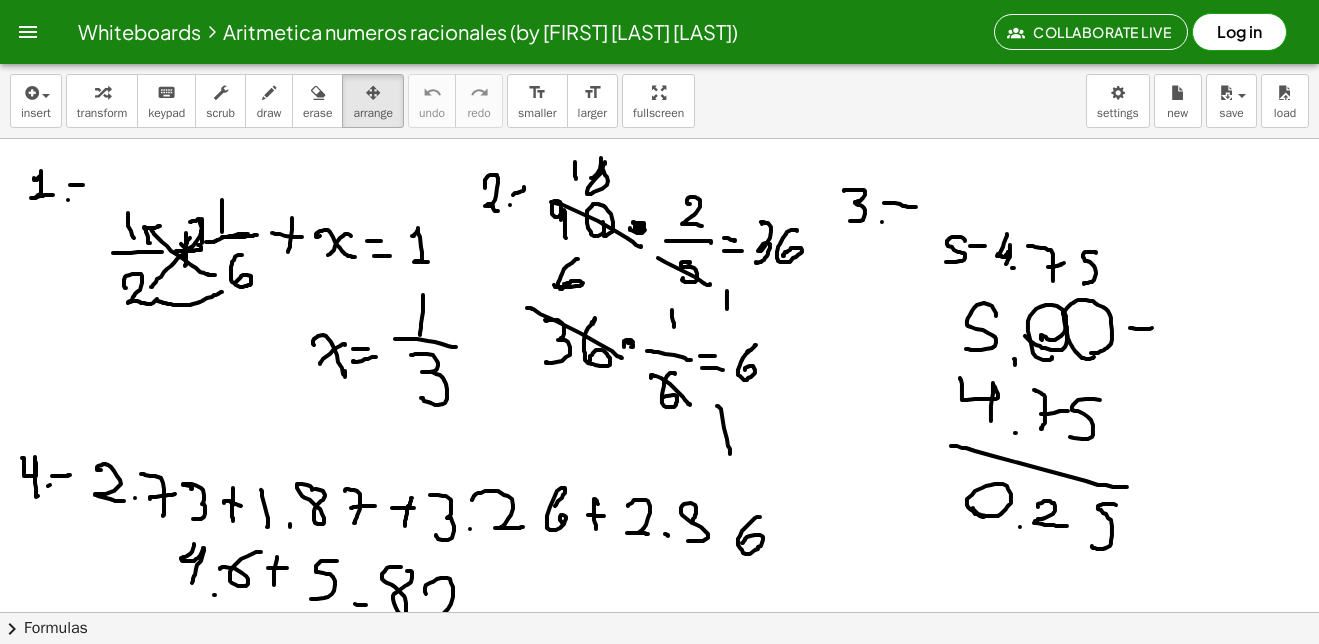 click at bounding box center (893, 2267) 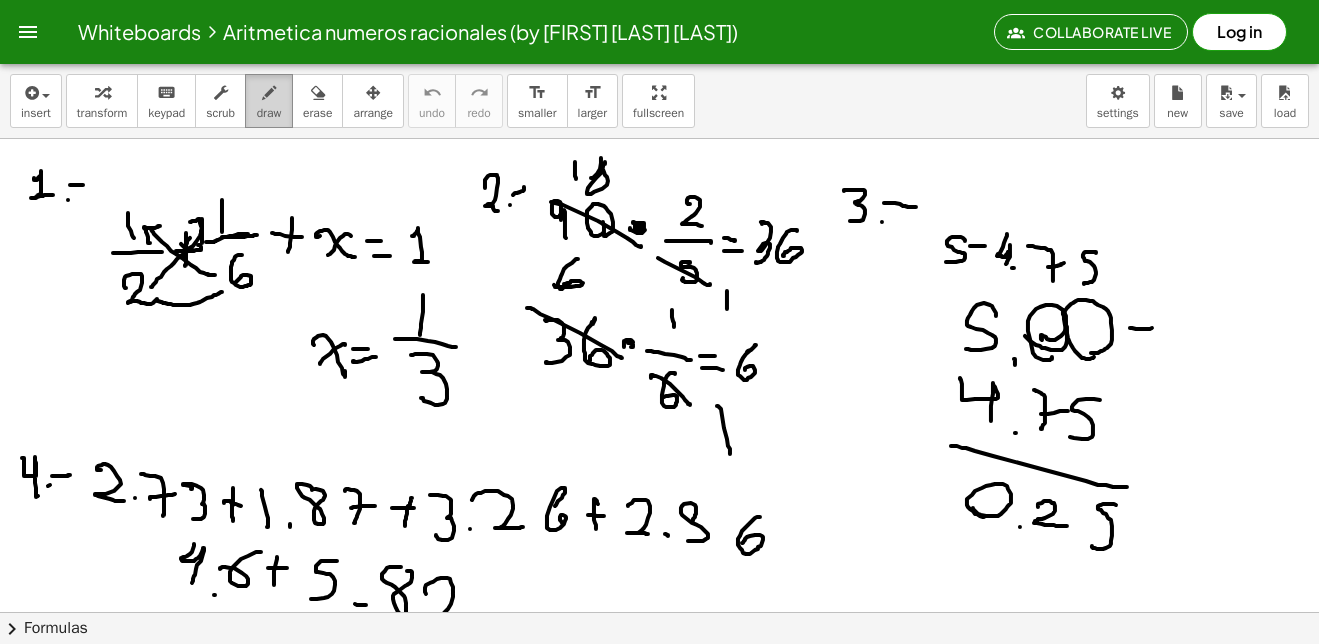click at bounding box center (269, 93) 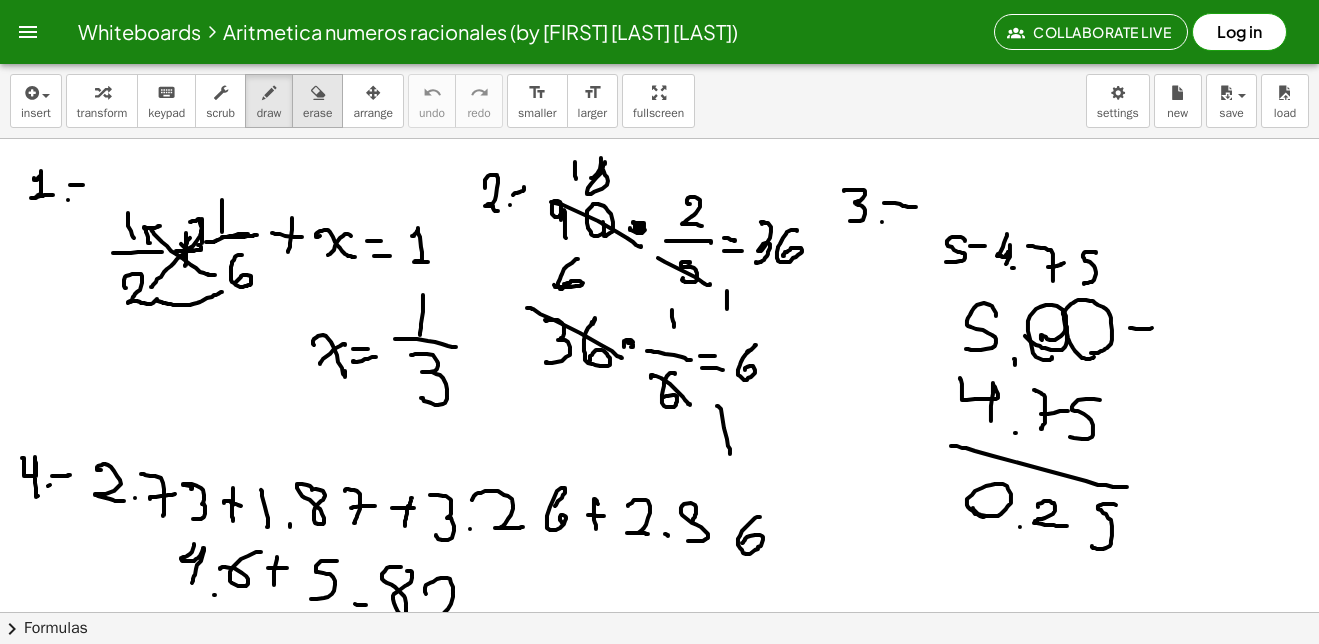 click on "erase" at bounding box center [317, 101] 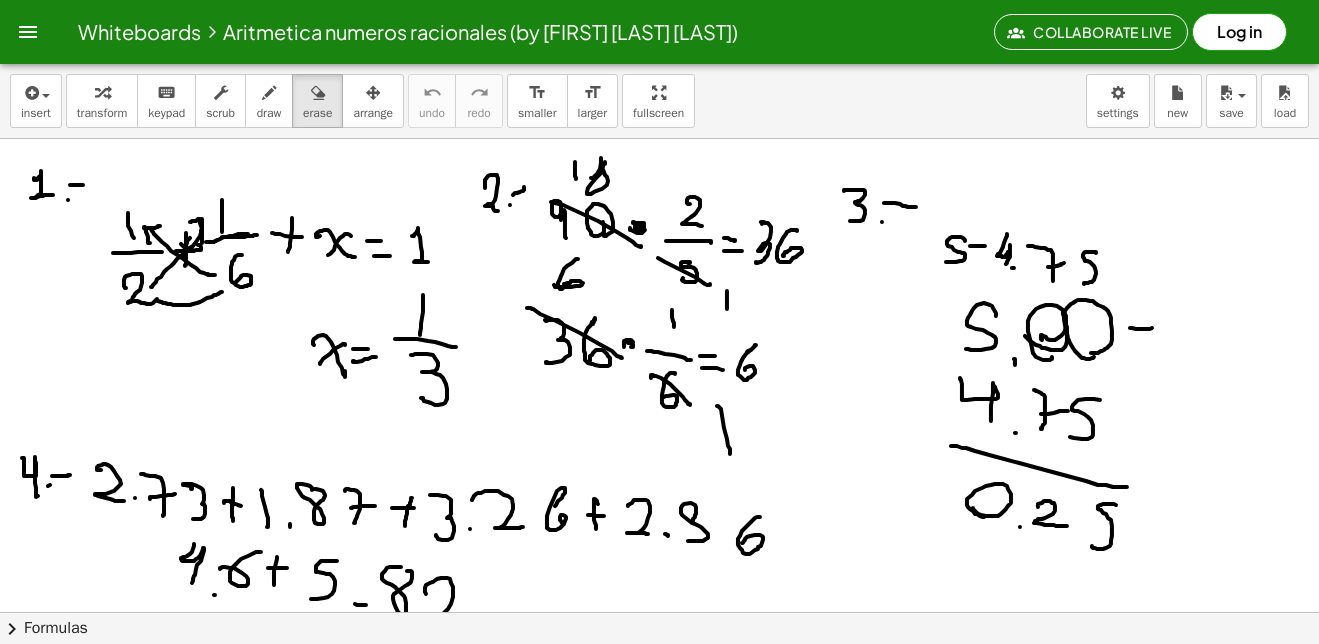 click at bounding box center [893, 2267] 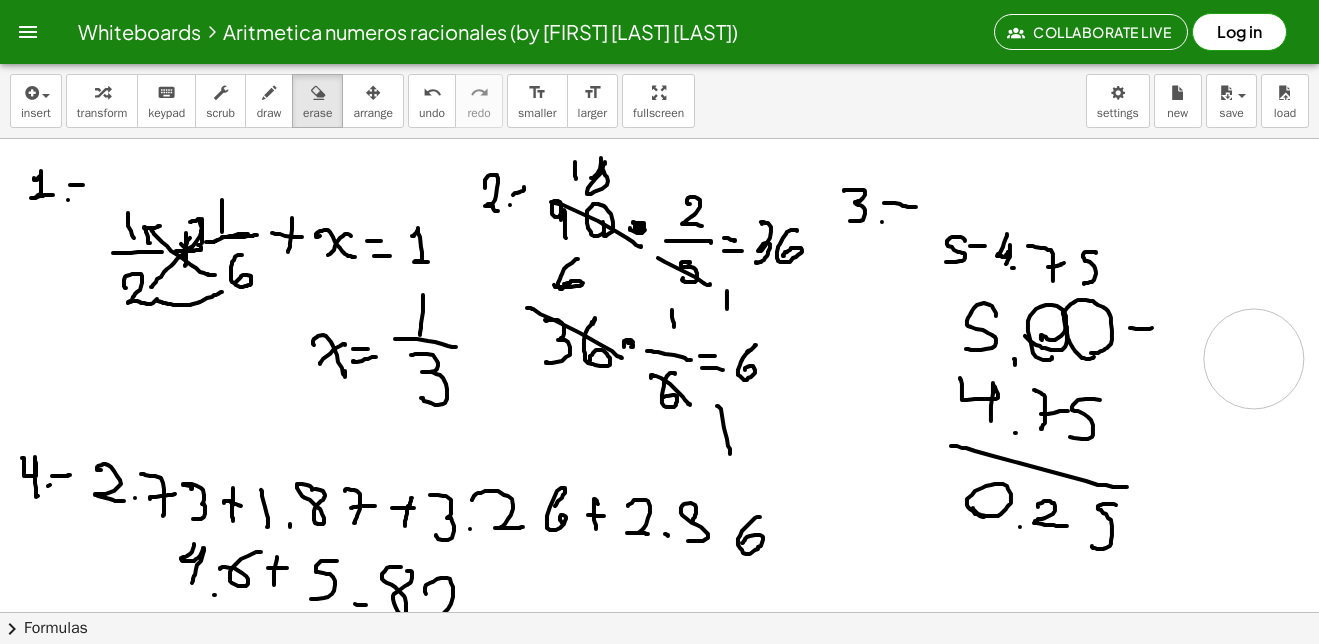 click at bounding box center [893, 2267] 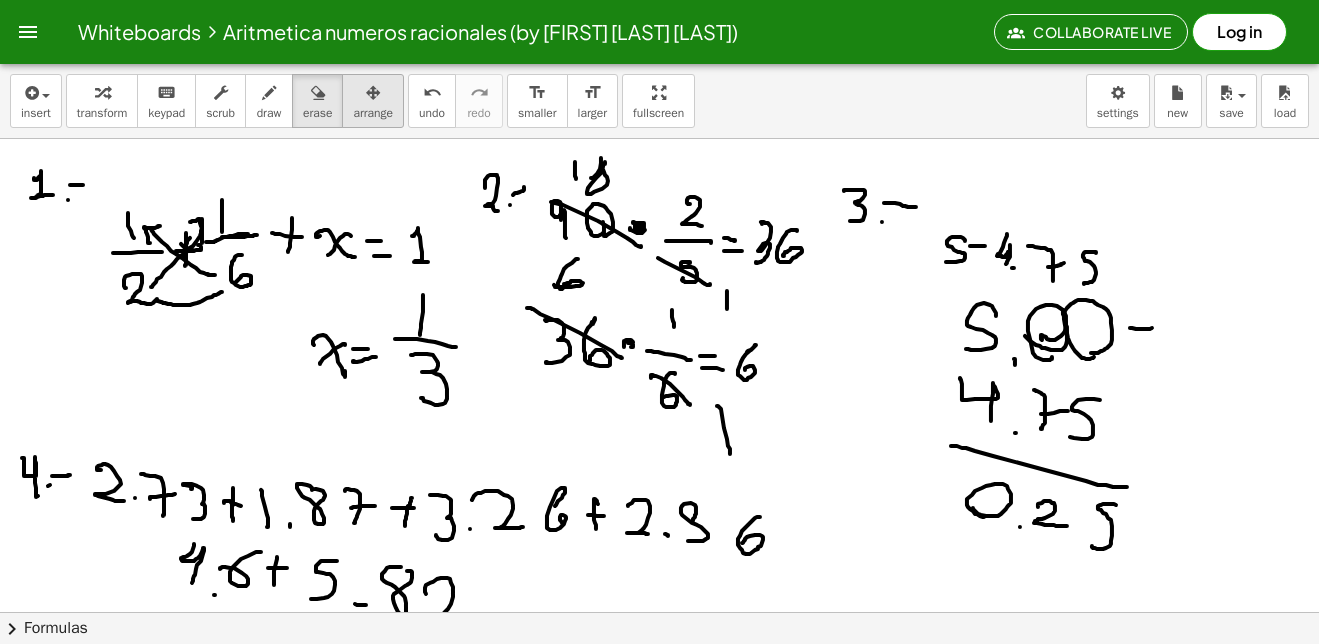 click at bounding box center [373, 92] 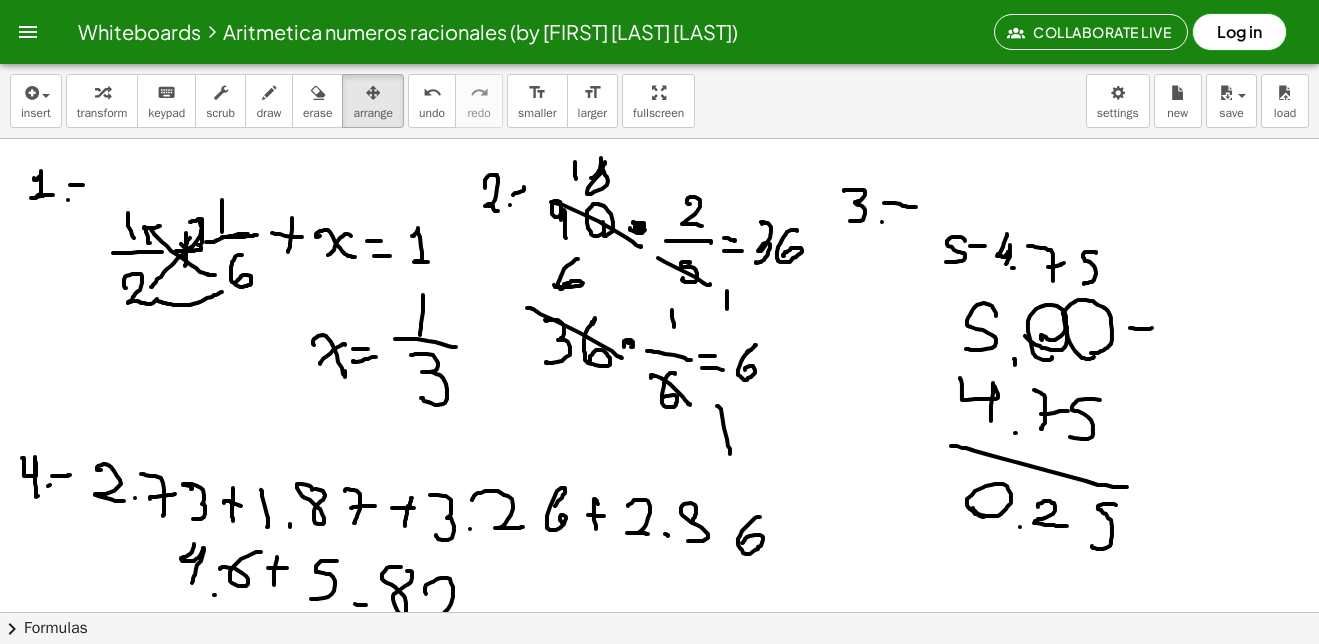 click at bounding box center (893, 2267) 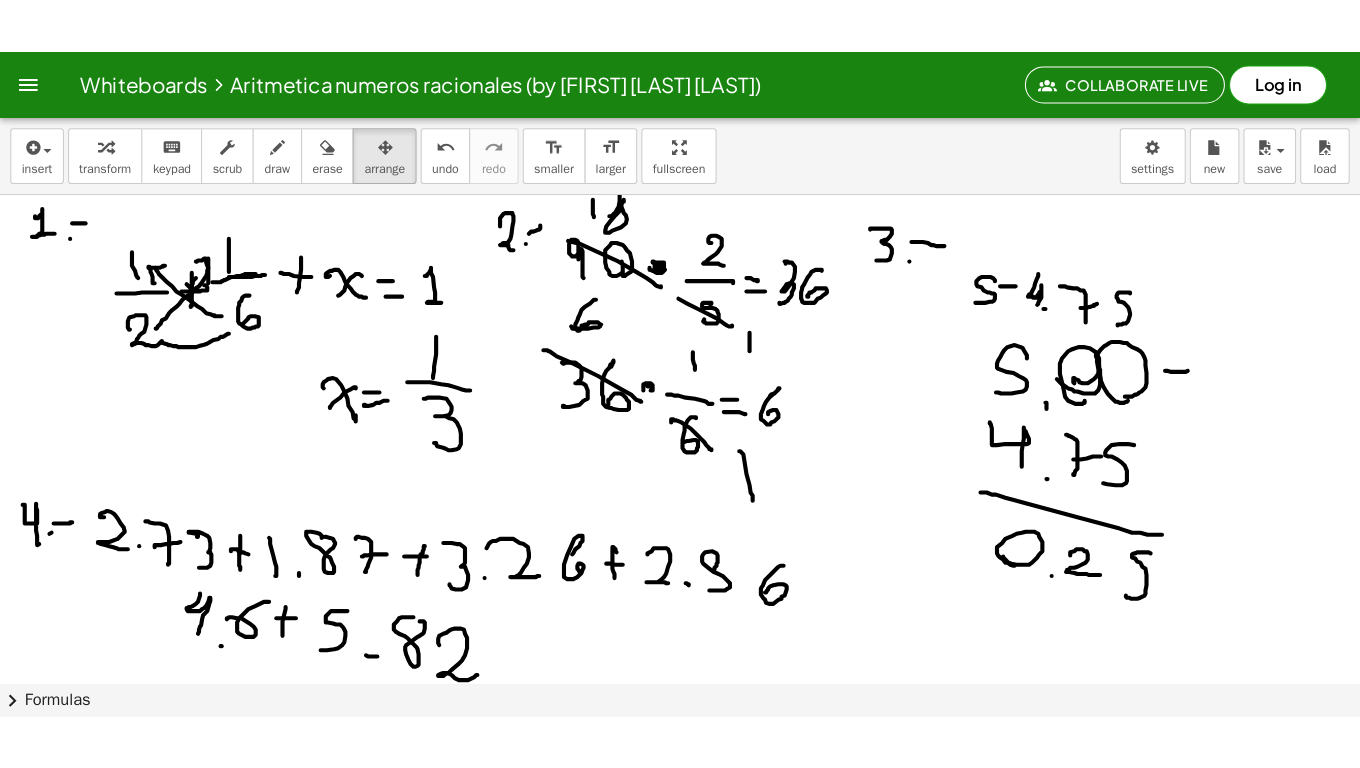 scroll, scrollTop: 0, scrollLeft: 0, axis: both 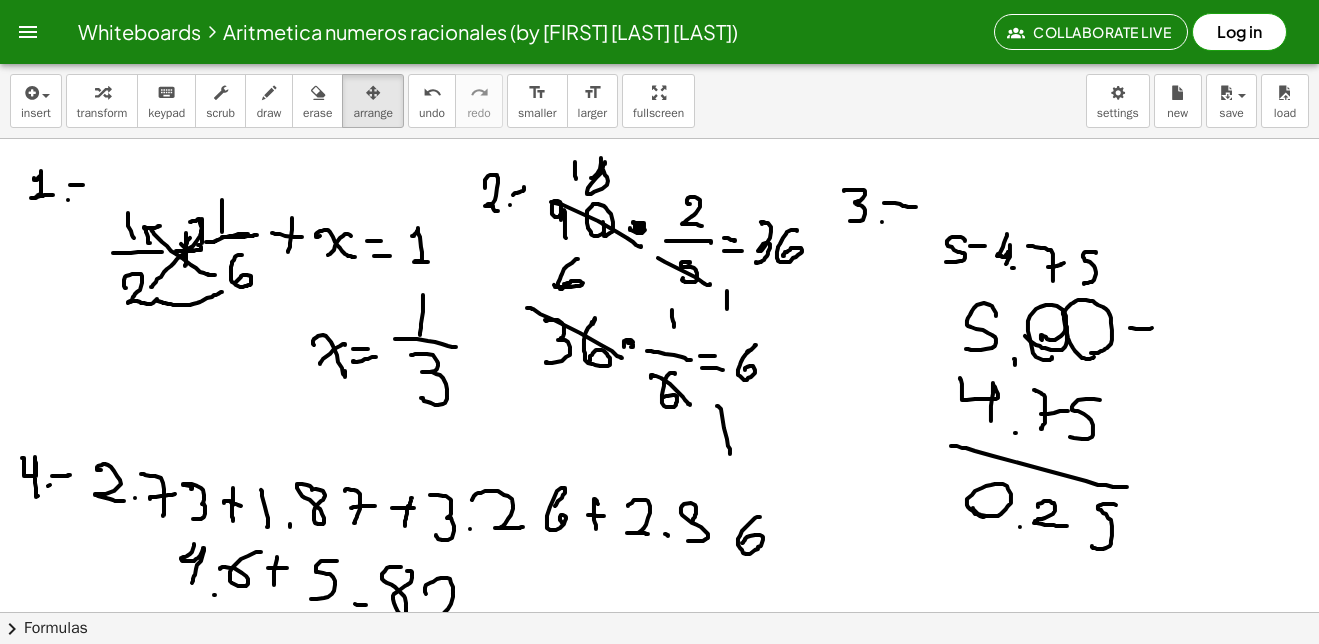 click at bounding box center (893, 2267) 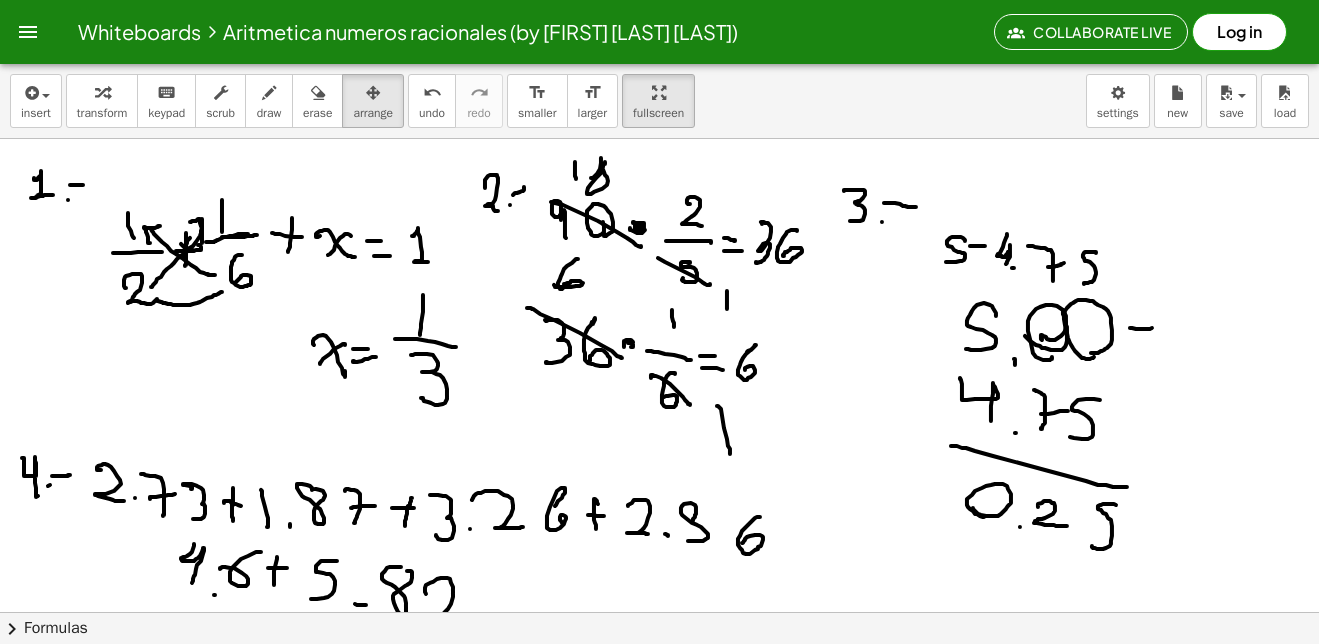 drag, startPoint x: 679, startPoint y: 110, endPoint x: 720, endPoint y: 187, distance: 87.23531 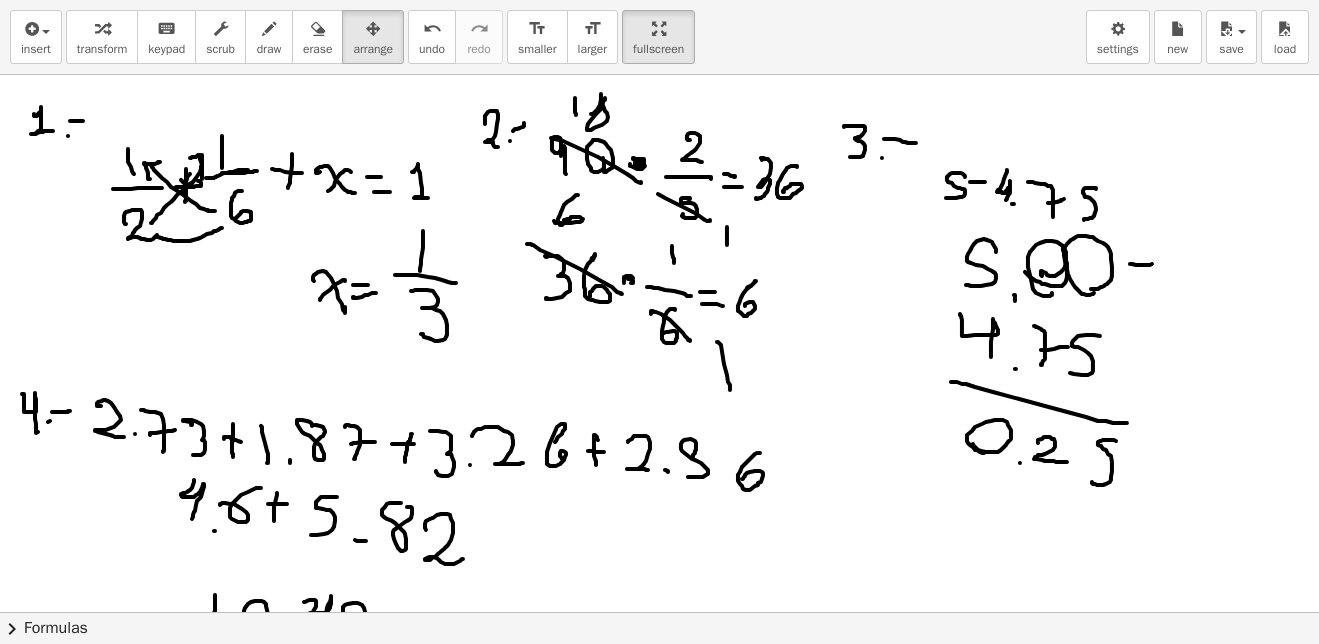 click on "insert select one: Math Expression Function Text Youtube Video Graphing Geometry Geometry 3D transform keyboard keypad scrub draw erase arrange undo undo redo redo format_size smaller format_size larger fullscreen load   save new settings 8 × chevron_right  Formulas
Drag one side of a formula onto a highlighted expression on the canvas to apply it.
Quadratic Formula
+ · a · x 2 + · b · x + c = 0
⇔
x = · ( − b ± 2 √ ( + b 2 − · 4 · a · c ) ) · 2 · a
+ x 2 + · p · x + q = 0
⇔
x = − · p · 2 ± 2 √ ( + ( · p · 2 ) 2 − q )
Manually Factoring a Quadratic
+ x 2 + · b · x + c" at bounding box center [659, 322] 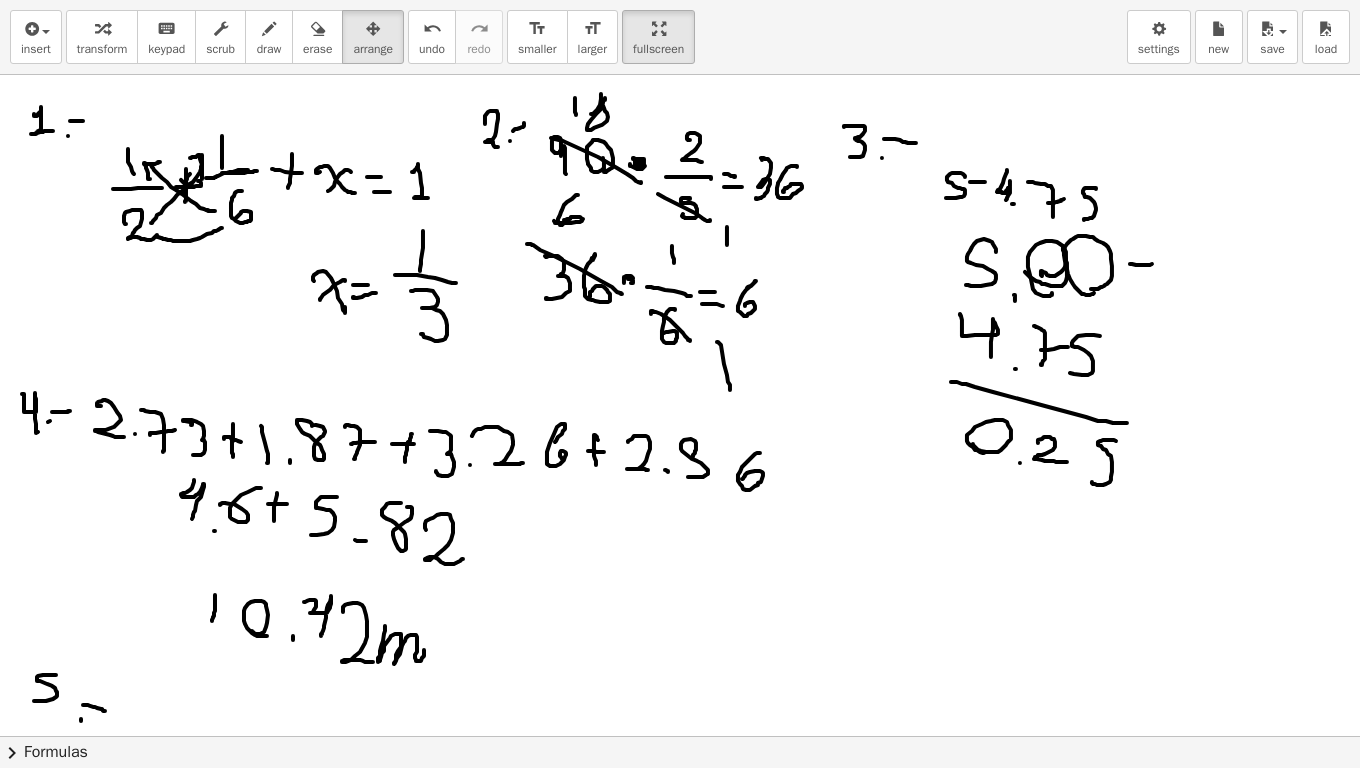 click at bounding box center (893, 2203) 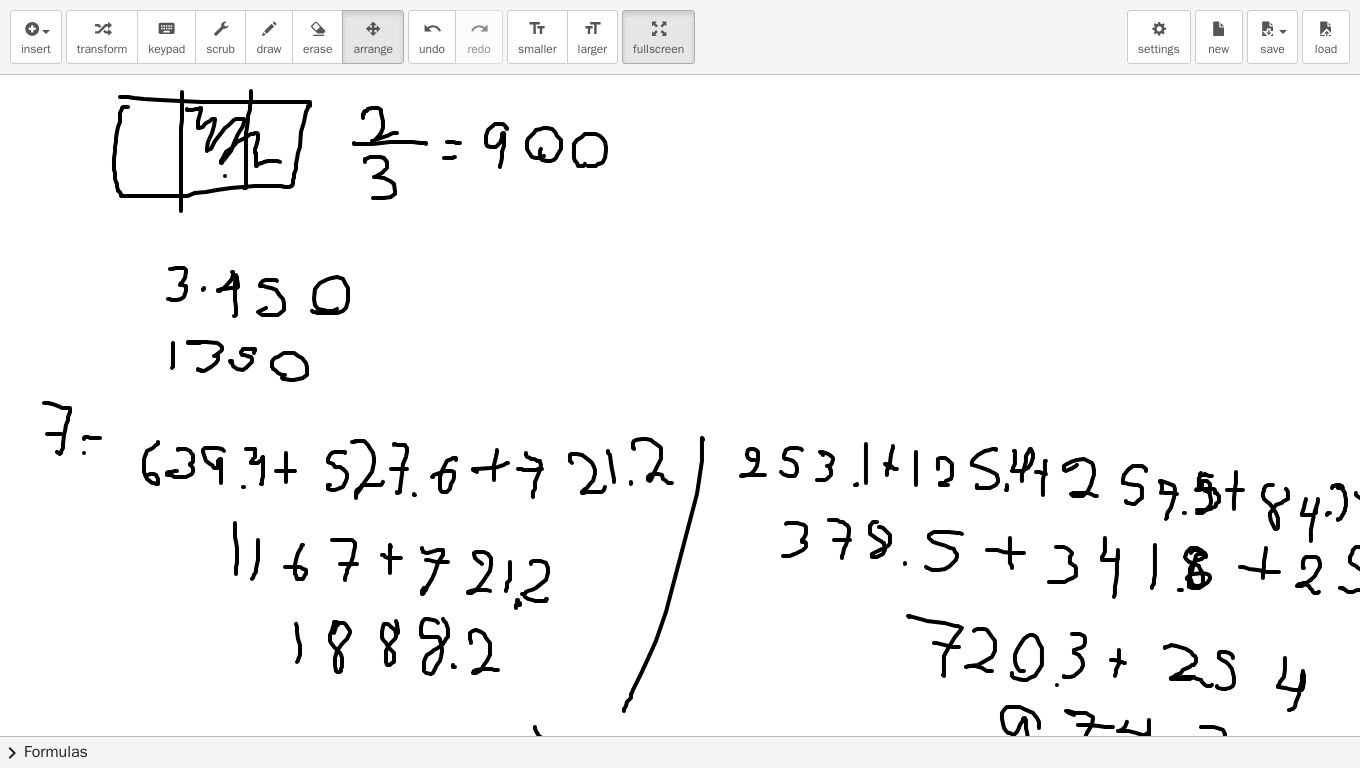 scroll, scrollTop: 1000, scrollLeft: 0, axis: vertical 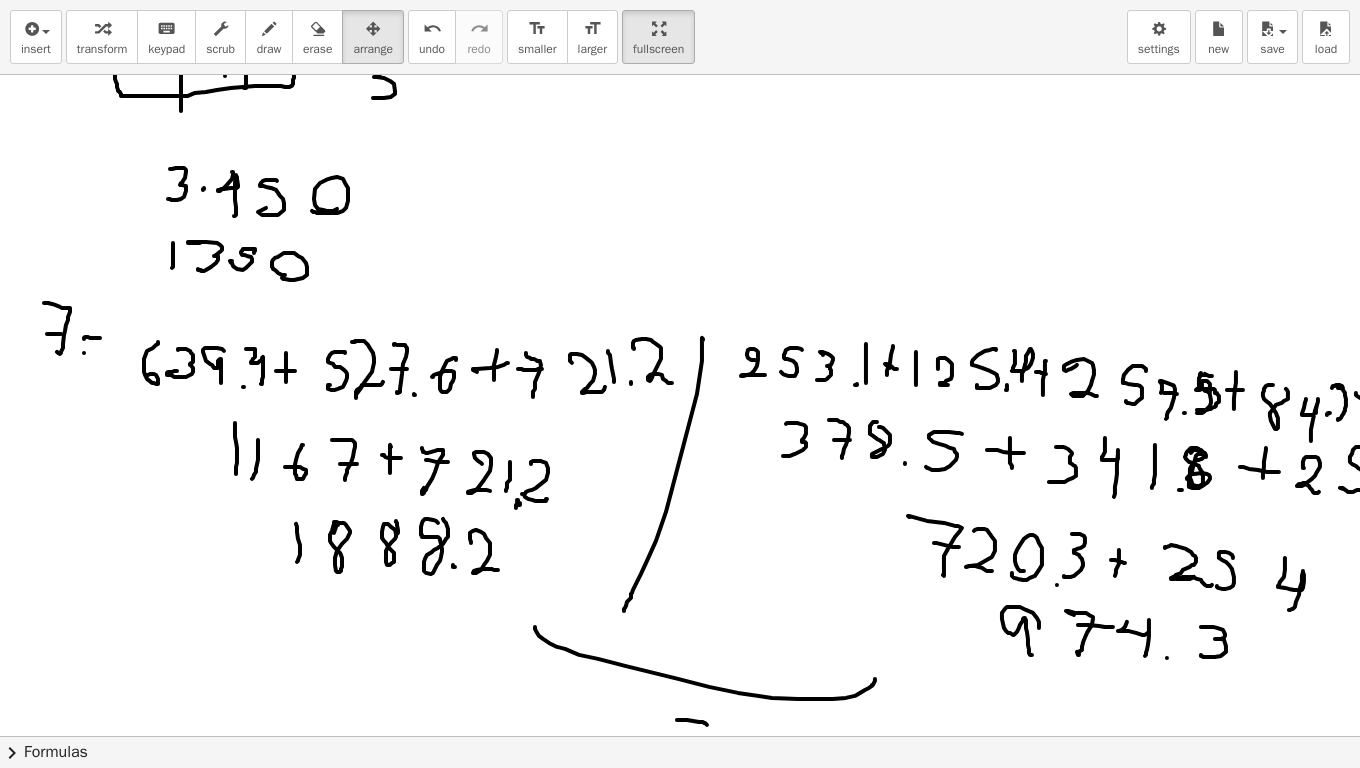 drag, startPoint x: 1016, startPoint y: 258, endPoint x: 726, endPoint y: 235, distance: 290.91064 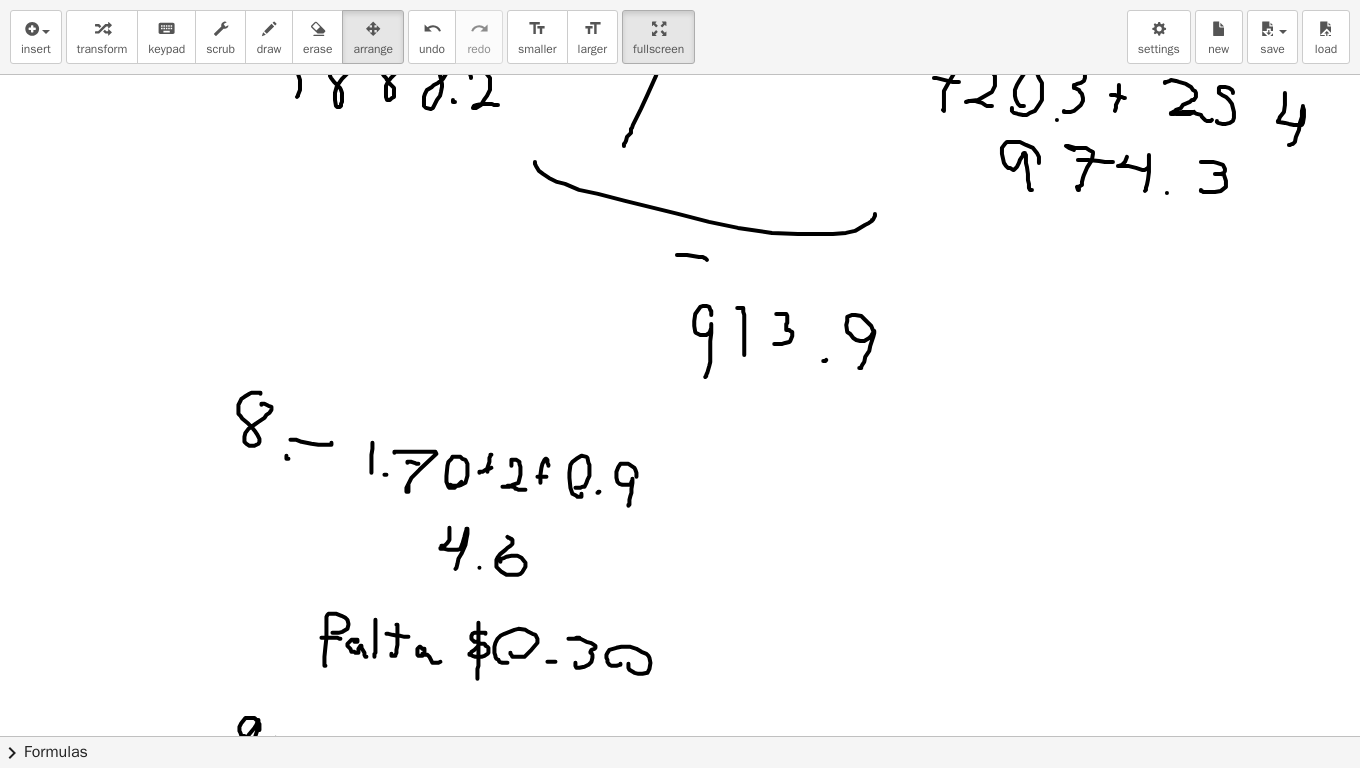 scroll, scrollTop: 1500, scrollLeft: 0, axis: vertical 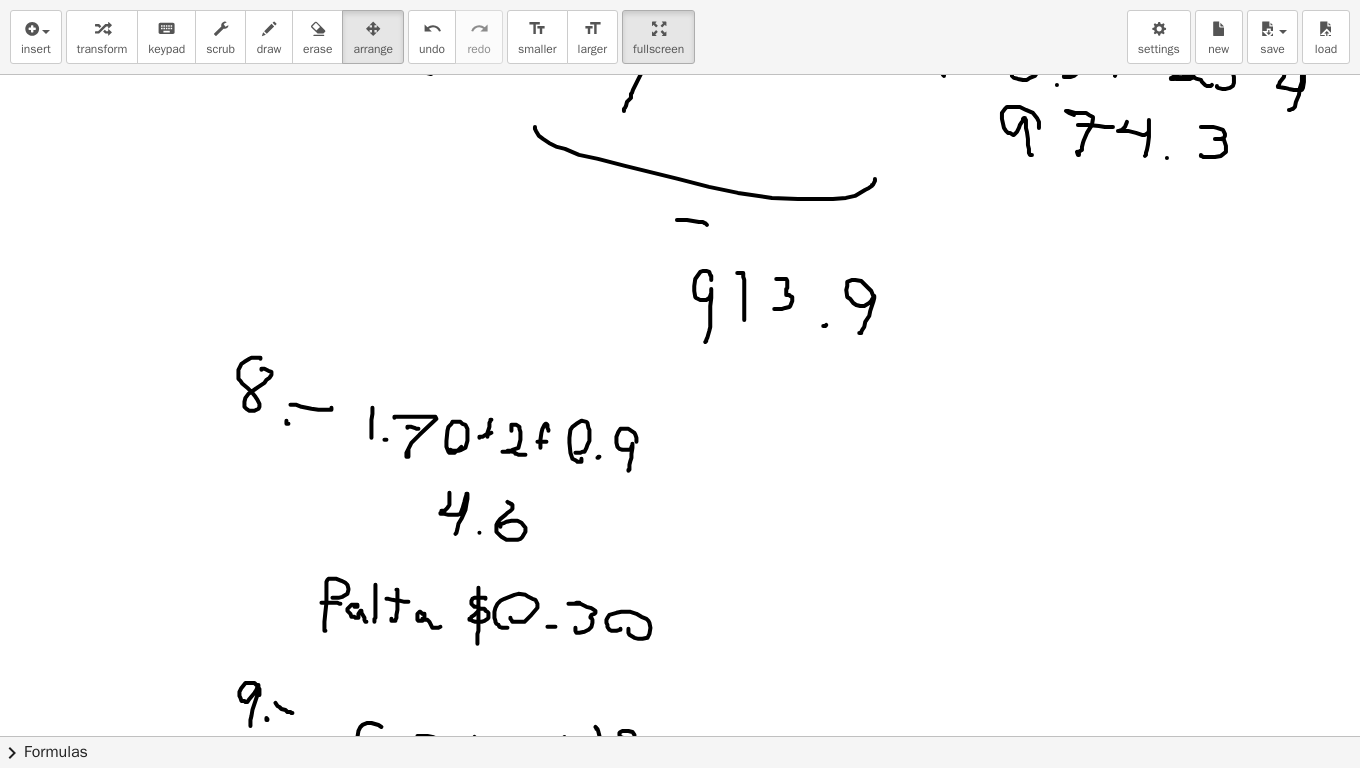 drag, startPoint x: 590, startPoint y: 738, endPoint x: 728, endPoint y: 732, distance: 138.13037 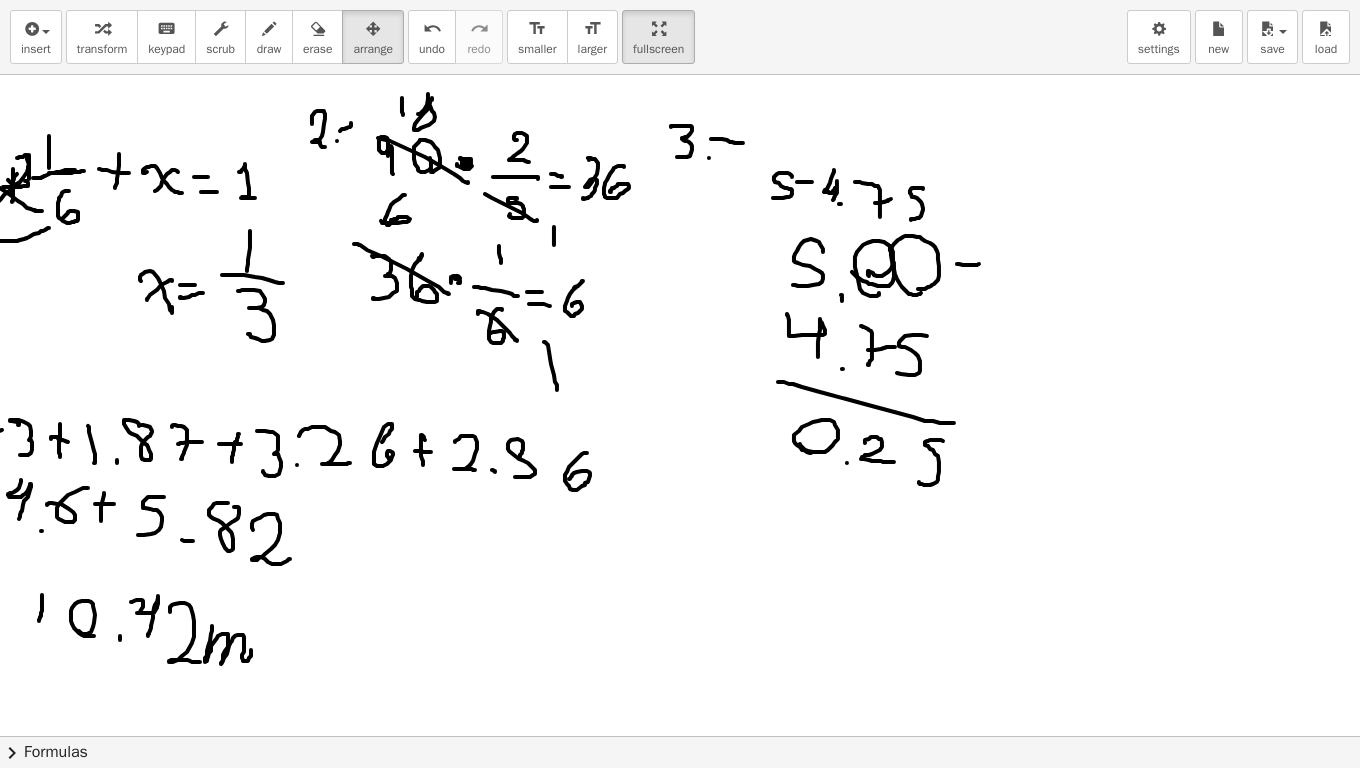 scroll, scrollTop: 0, scrollLeft: 0, axis: both 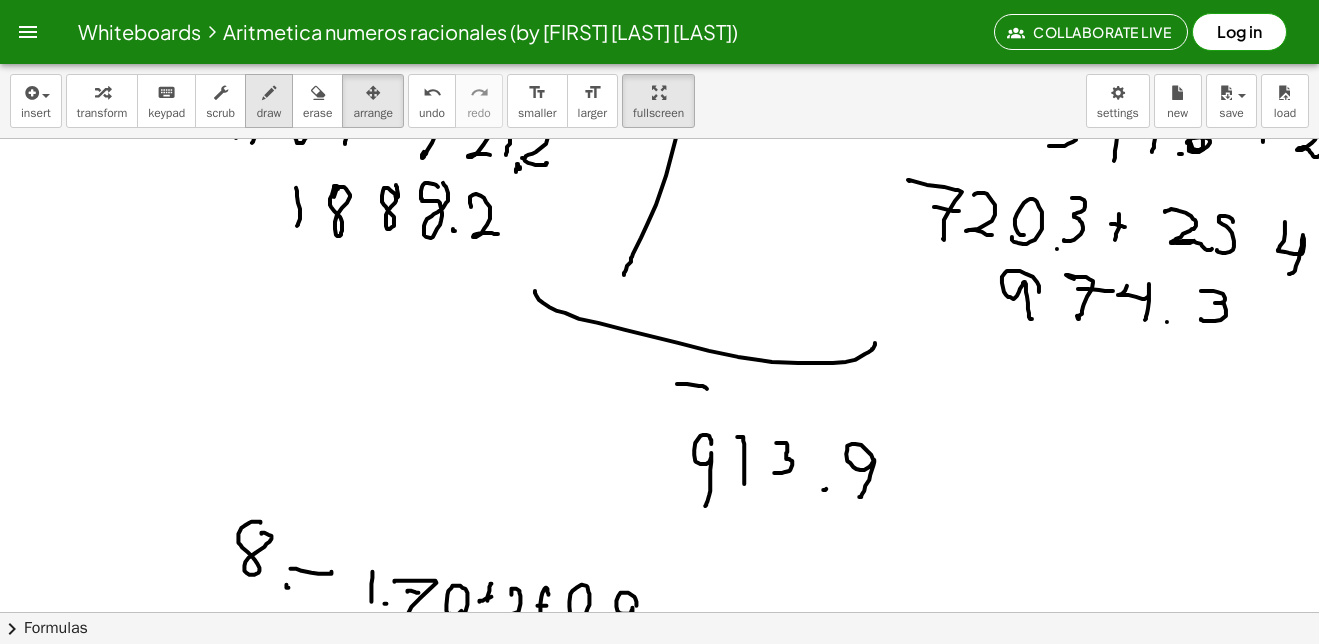 click on "draw" at bounding box center (269, 101) 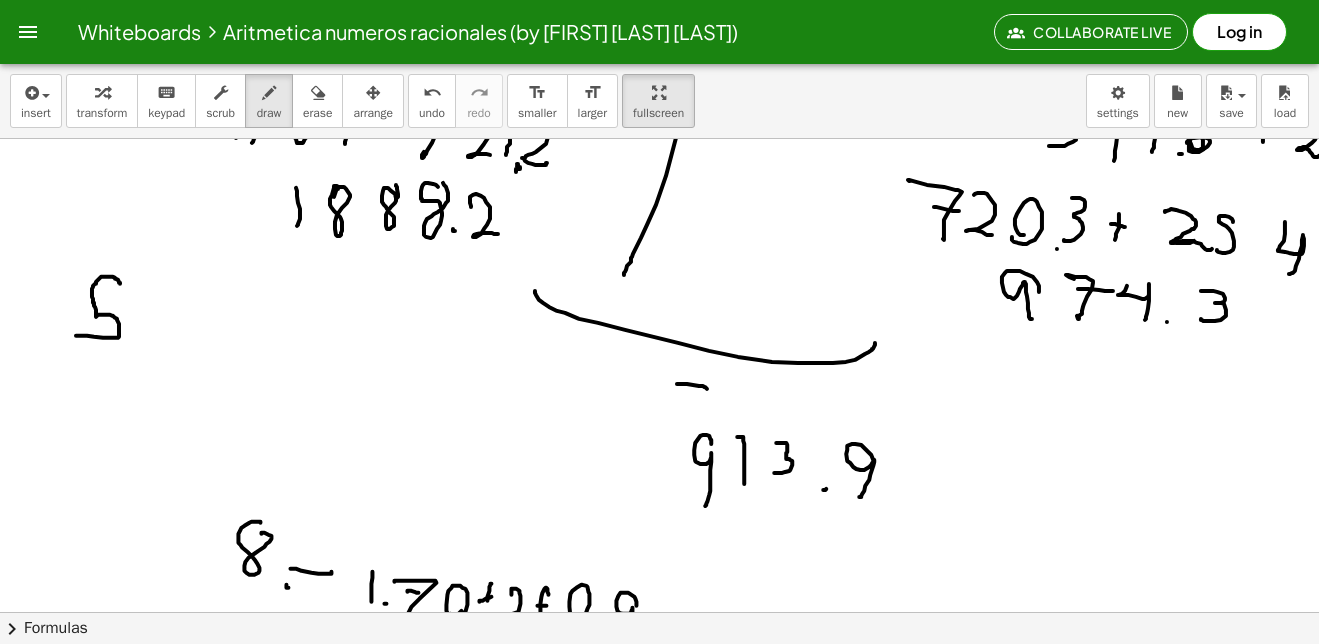 drag, startPoint x: 77, startPoint y: 336, endPoint x: 120, endPoint y: 284, distance: 67.47592 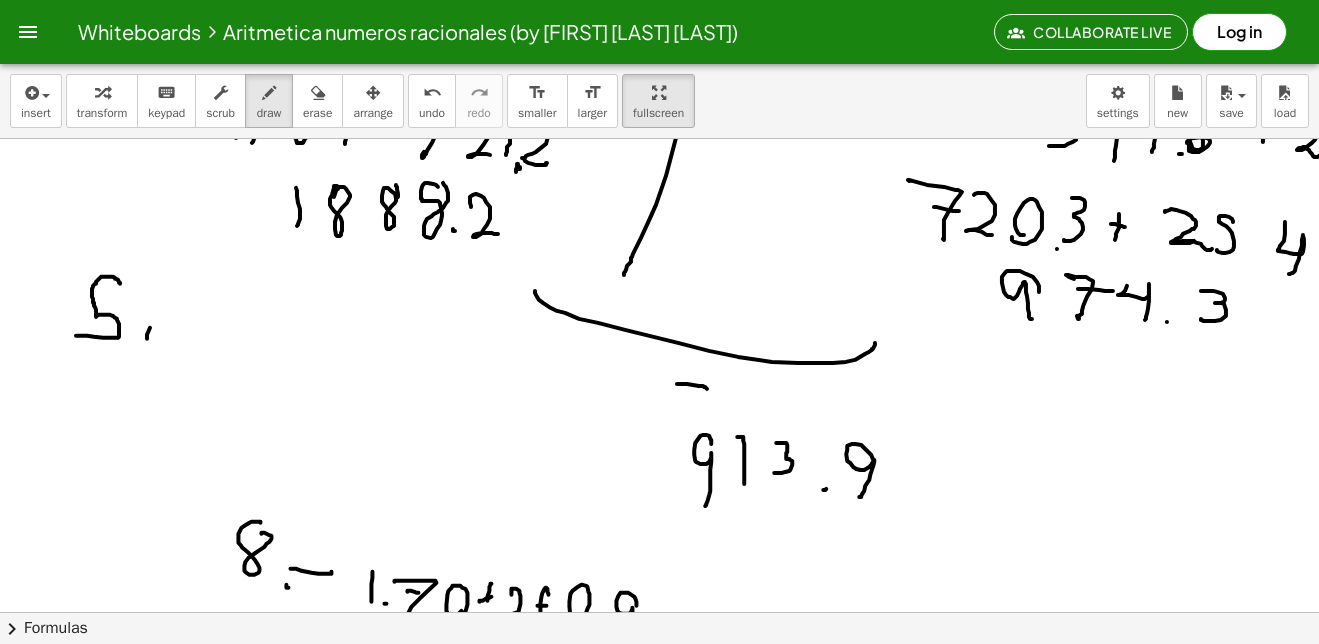drag, startPoint x: 147, startPoint y: 339, endPoint x: 162, endPoint y: 281, distance: 59.908264 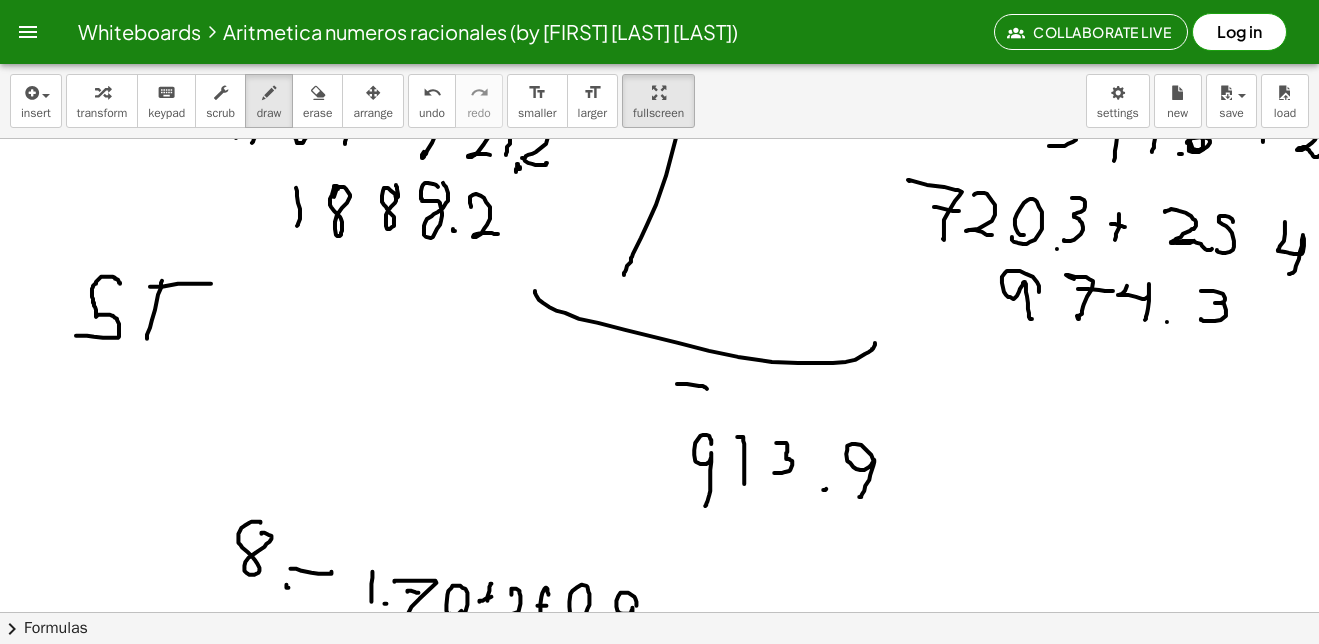 drag, startPoint x: 150, startPoint y: 287, endPoint x: 211, endPoint y: 284, distance: 61.073727 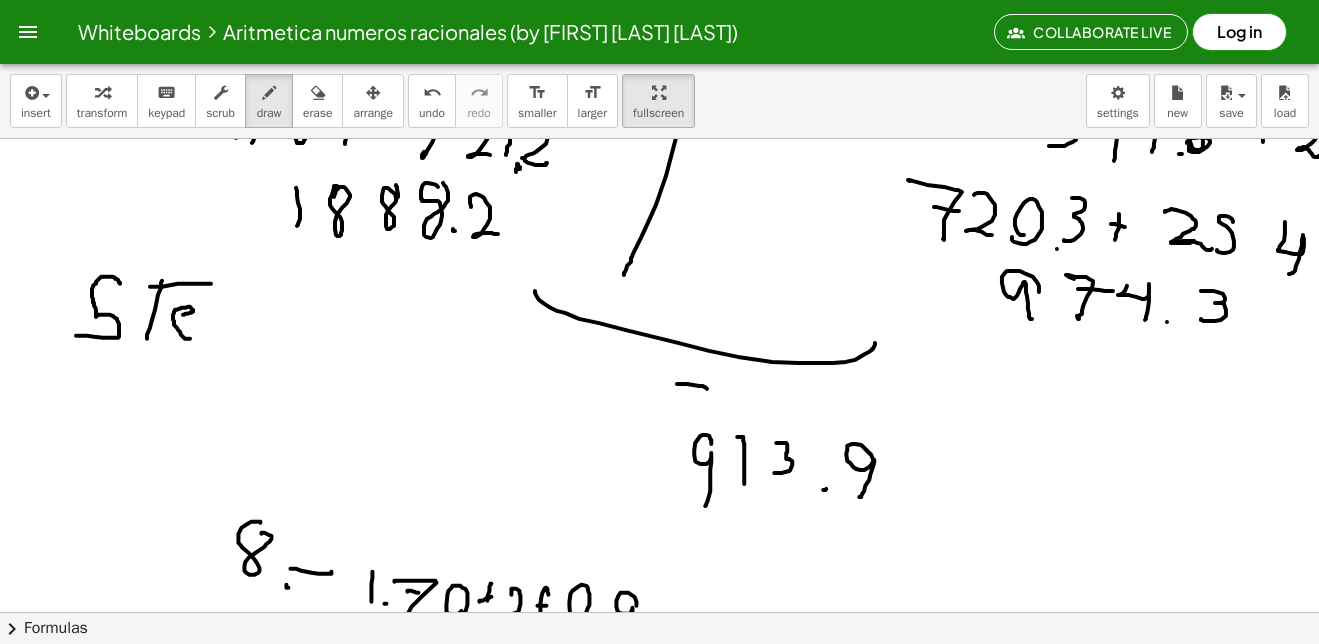 drag, startPoint x: 190, startPoint y: 339, endPoint x: 174, endPoint y: 317, distance: 27.202942 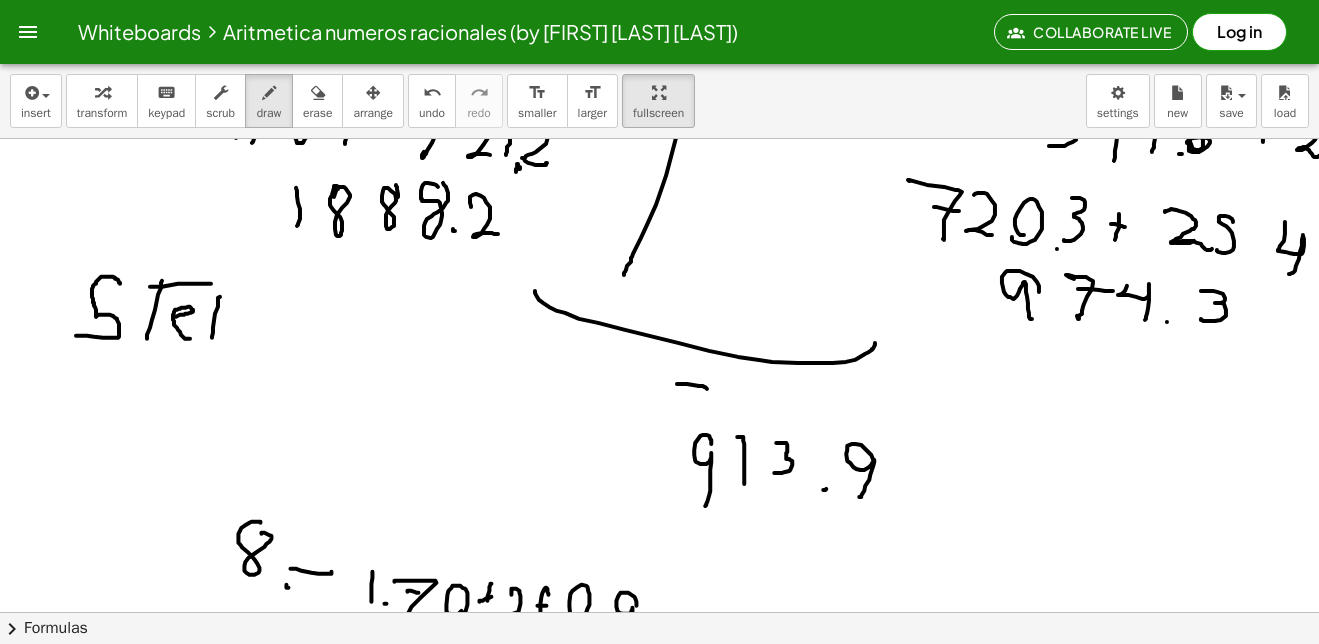 drag, startPoint x: 212, startPoint y: 338, endPoint x: 220, endPoint y: 297, distance: 41.773197 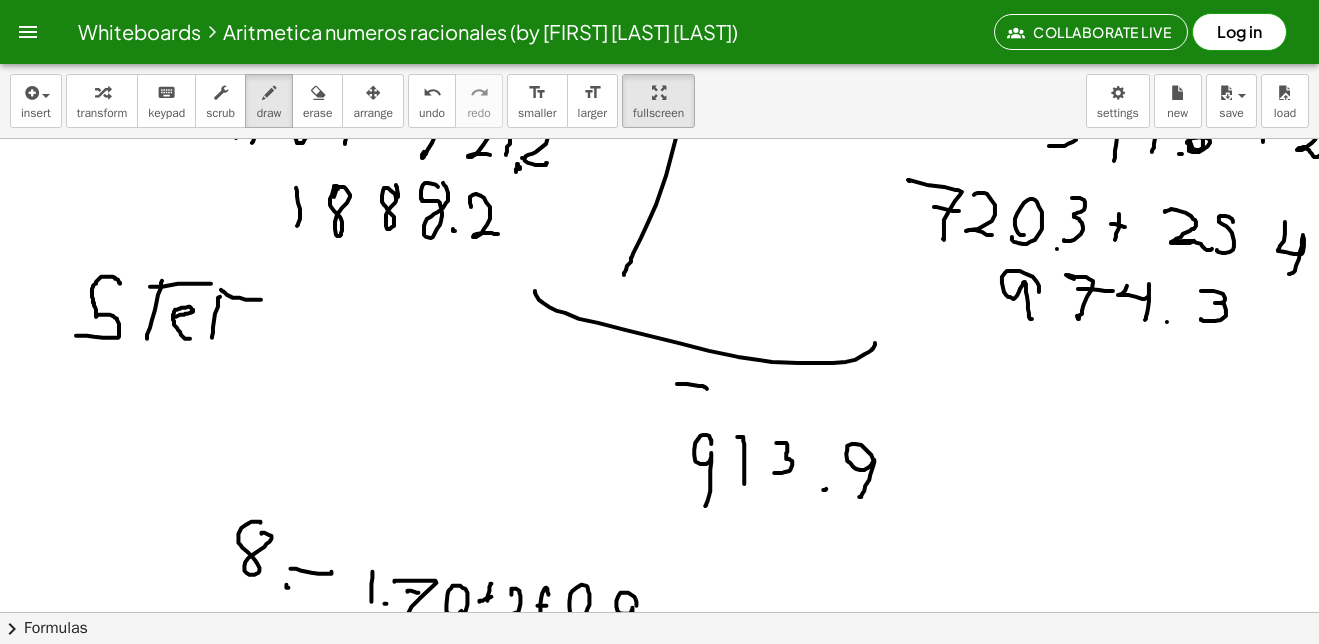 drag, startPoint x: 221, startPoint y: 290, endPoint x: 261, endPoint y: 300, distance: 41.231056 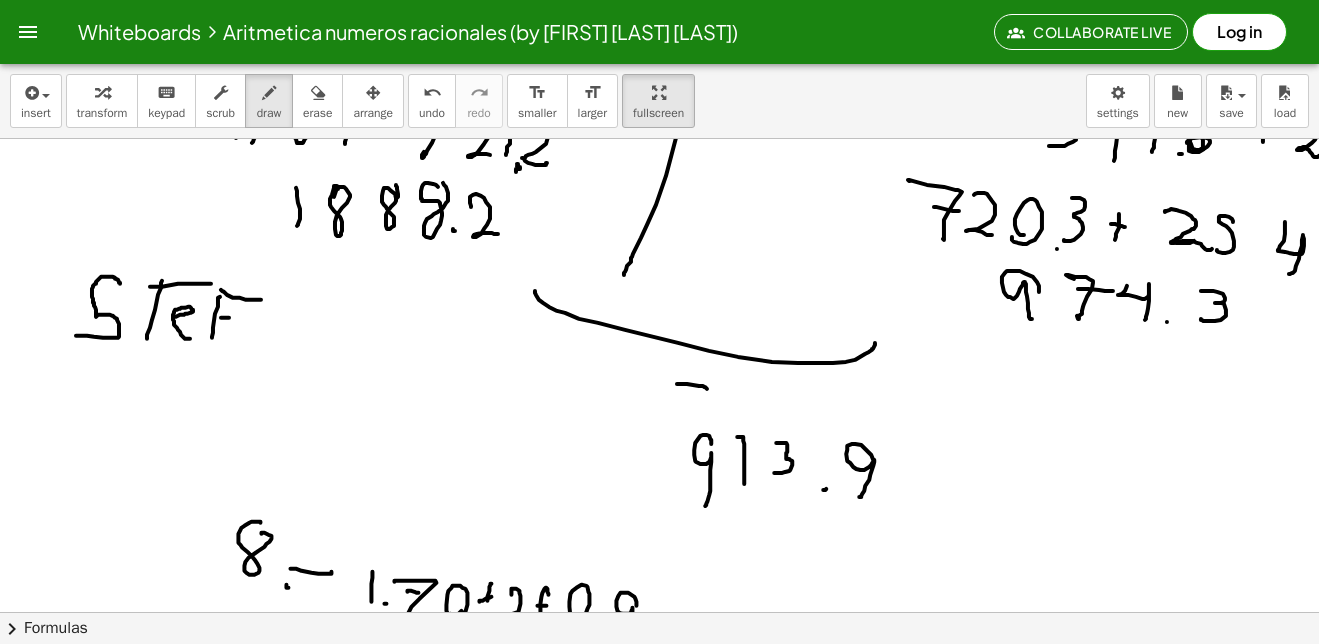 drag, startPoint x: 229, startPoint y: 318, endPoint x: 249, endPoint y: 320, distance: 20.09975 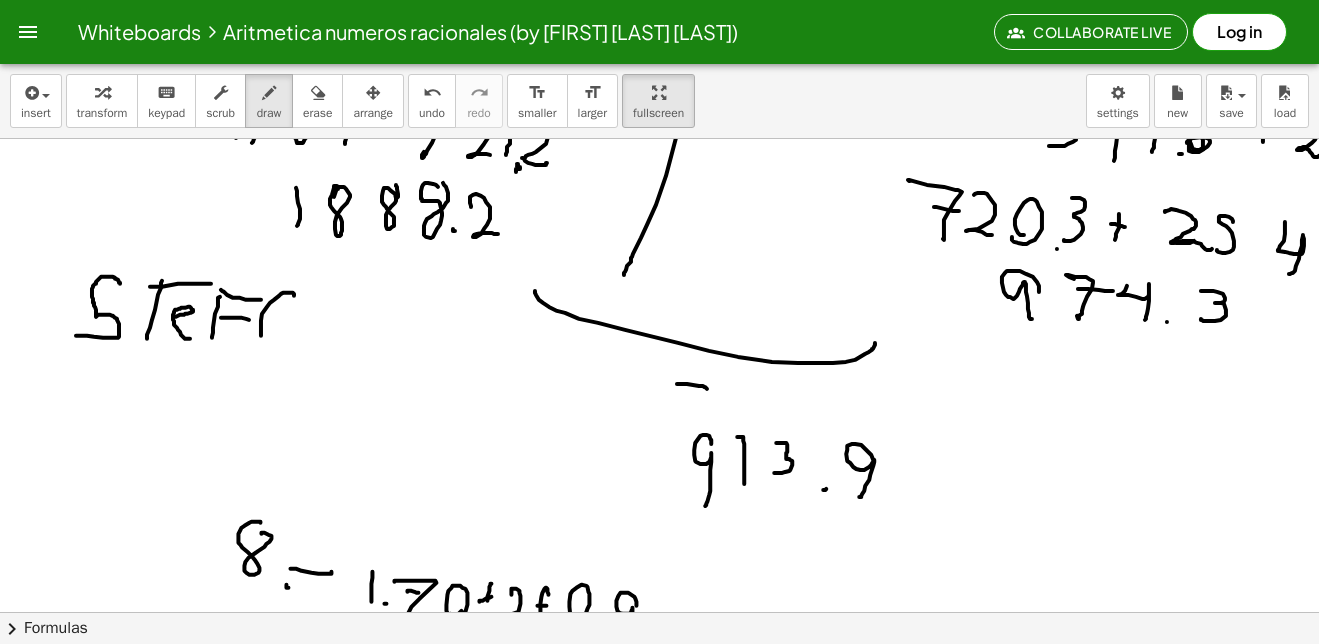 drag, startPoint x: 261, startPoint y: 336, endPoint x: 290, endPoint y: 329, distance: 29.832869 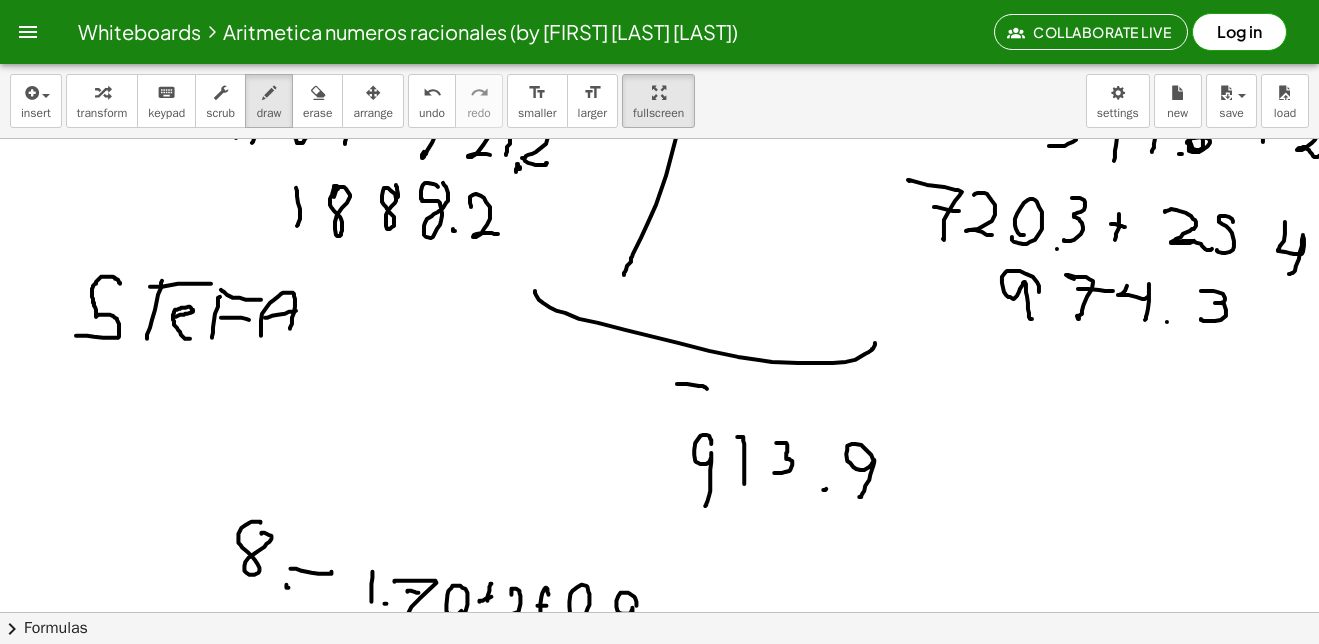 drag, startPoint x: 265, startPoint y: 318, endPoint x: 296, endPoint y: 311, distance: 31.780497 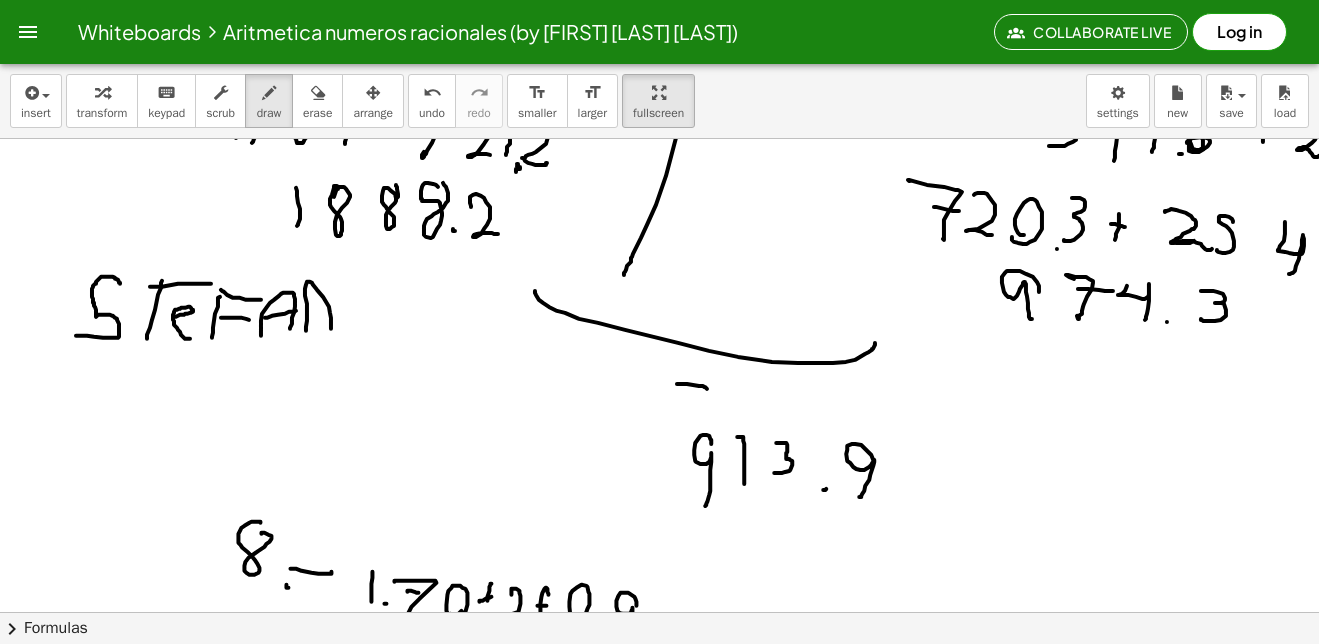 drag, startPoint x: 306, startPoint y: 331, endPoint x: 354, endPoint y: 304, distance: 55.072678 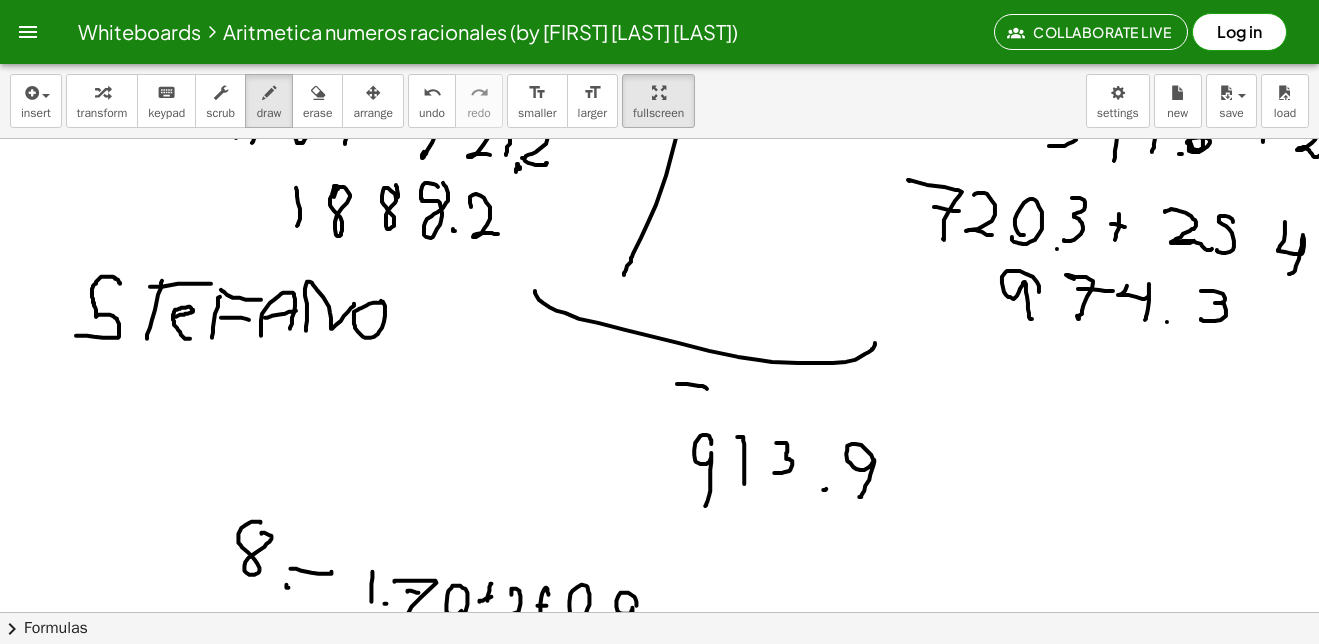 click at bounding box center (893, 1052) 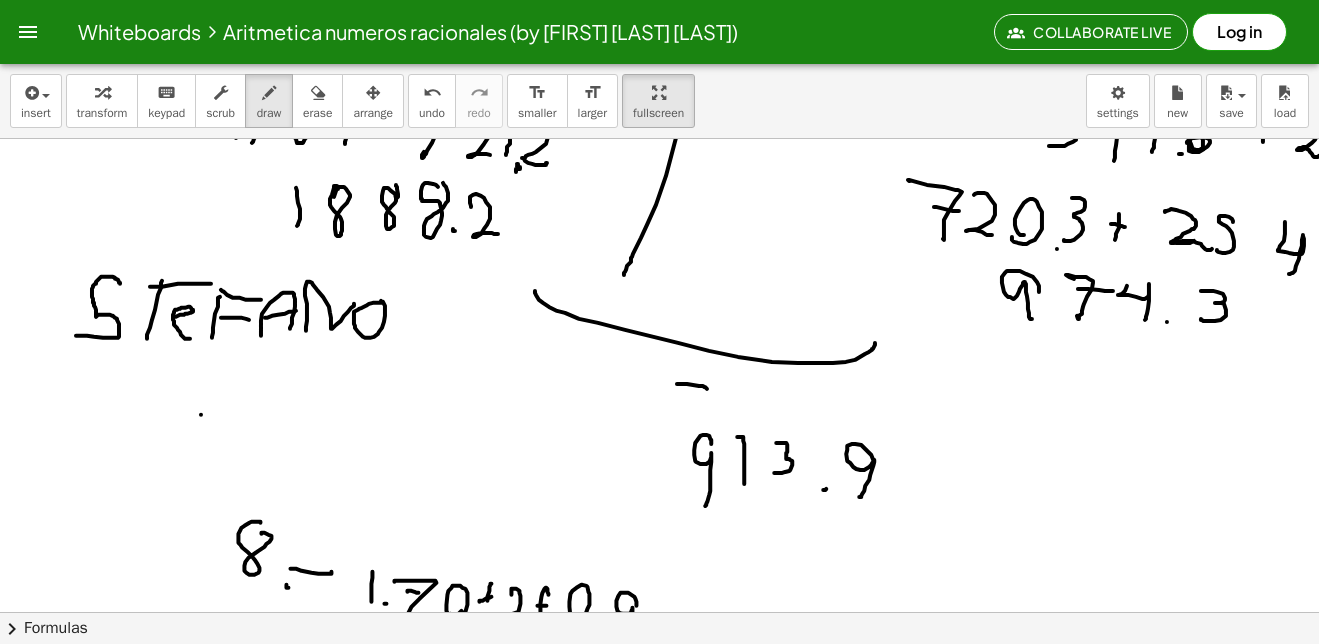 drag, startPoint x: 201, startPoint y: 415, endPoint x: 239, endPoint y: 370, distance: 58.898216 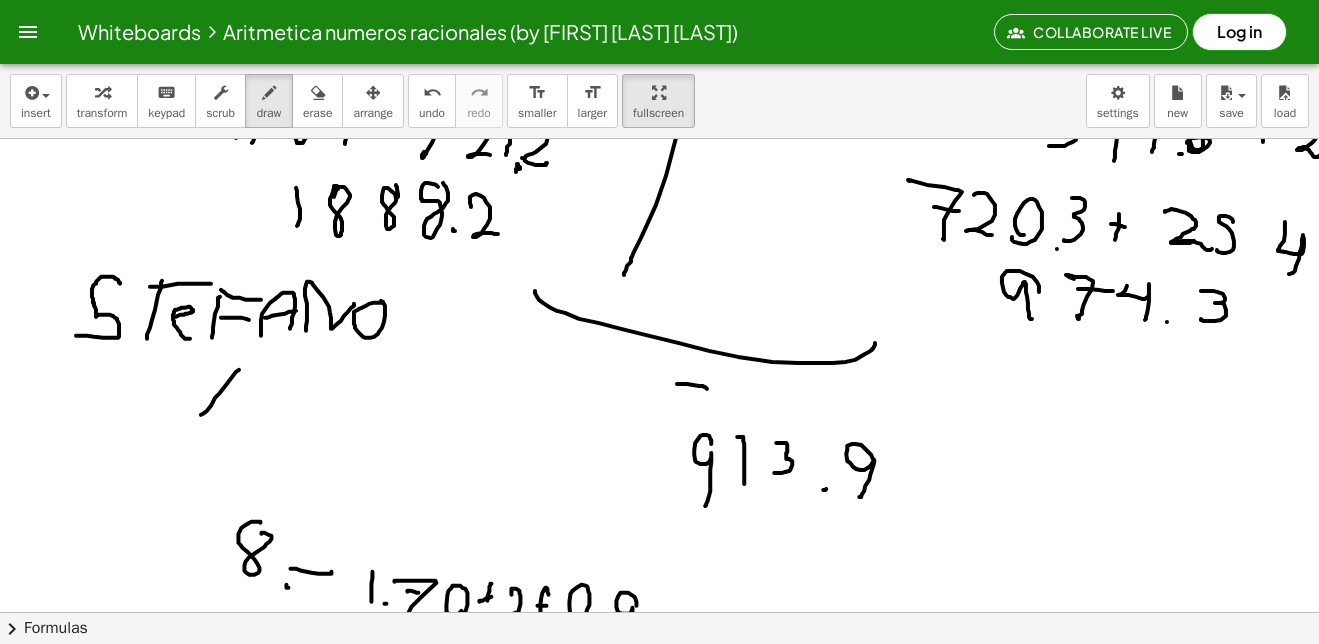 drag, startPoint x: 213, startPoint y: 377, endPoint x: 238, endPoint y: 409, distance: 40.60788 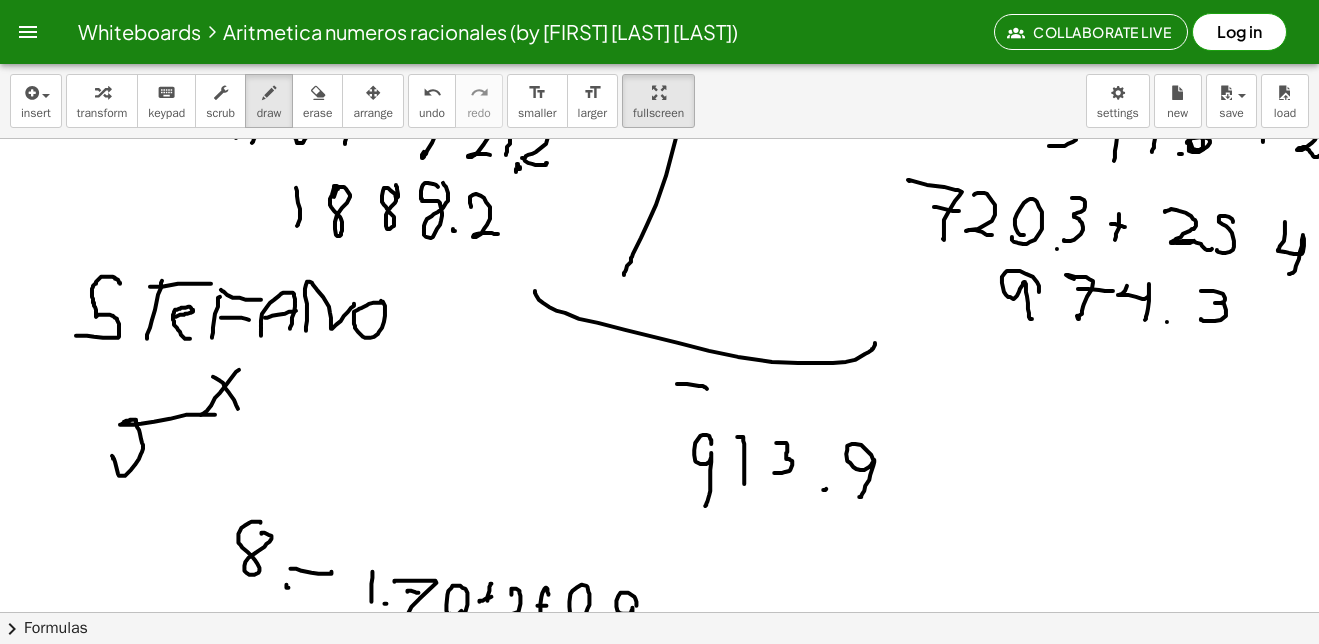 drag, startPoint x: 118, startPoint y: 474, endPoint x: 215, endPoint y: 415, distance: 113.534134 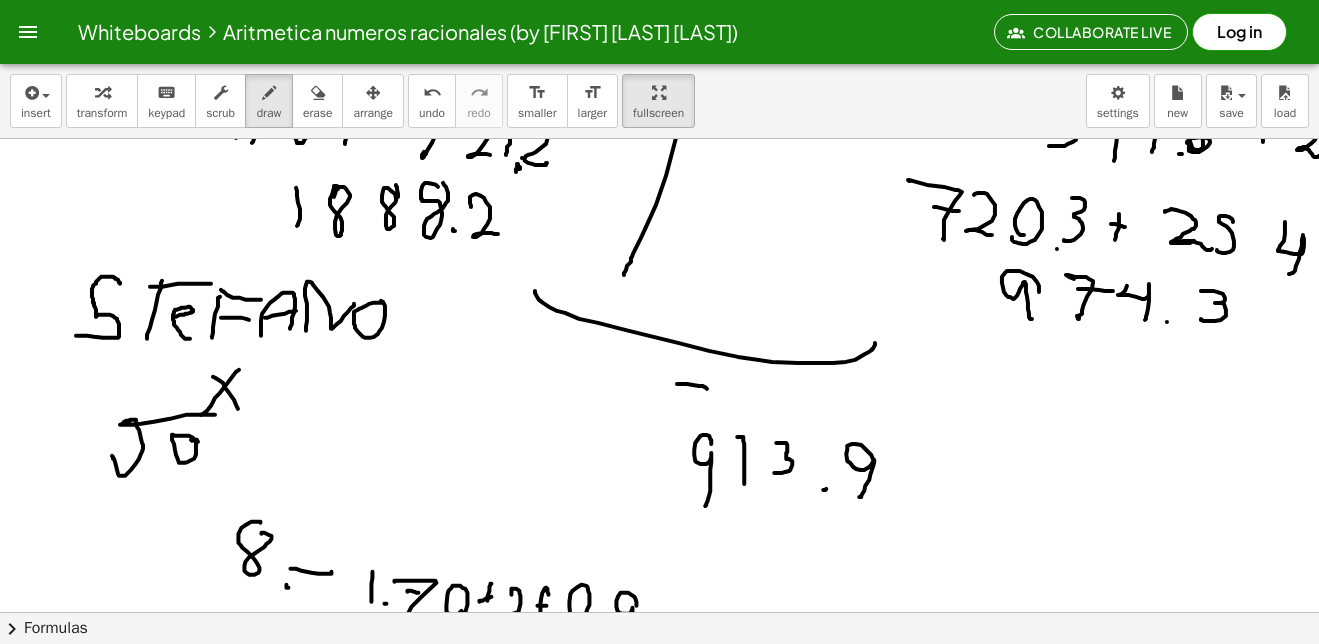 click at bounding box center [893, 1052] 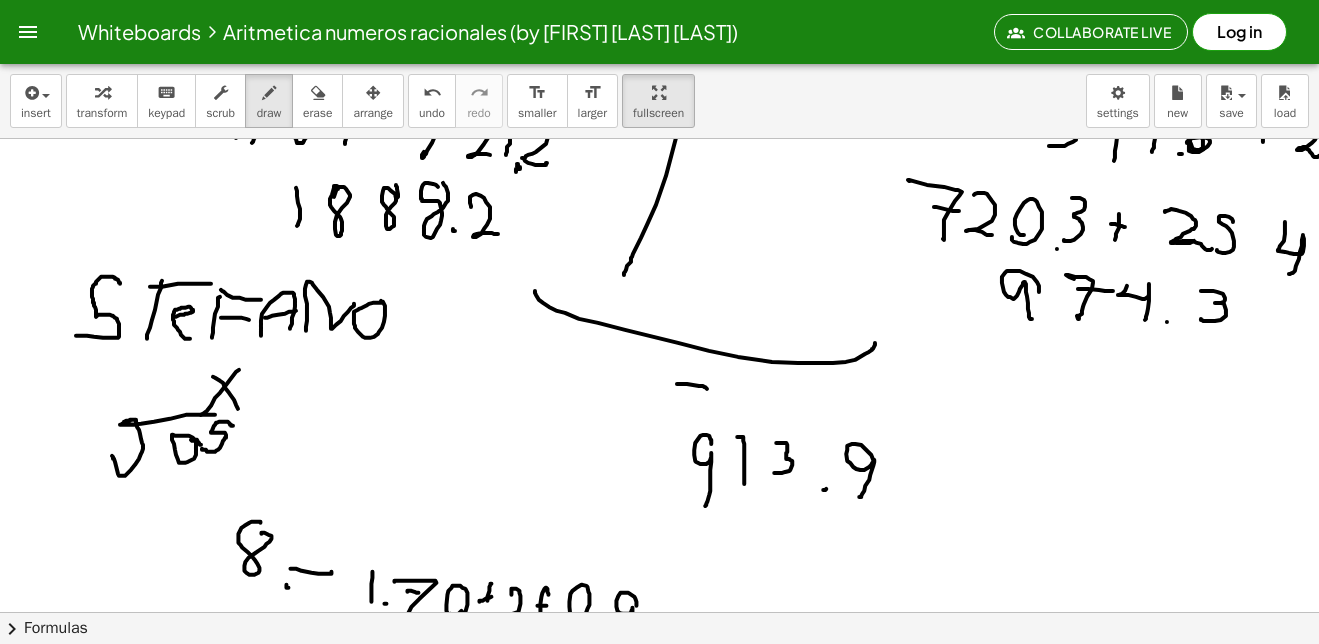 drag, startPoint x: 202, startPoint y: 449, endPoint x: 236, endPoint y: 428, distance: 39.962482 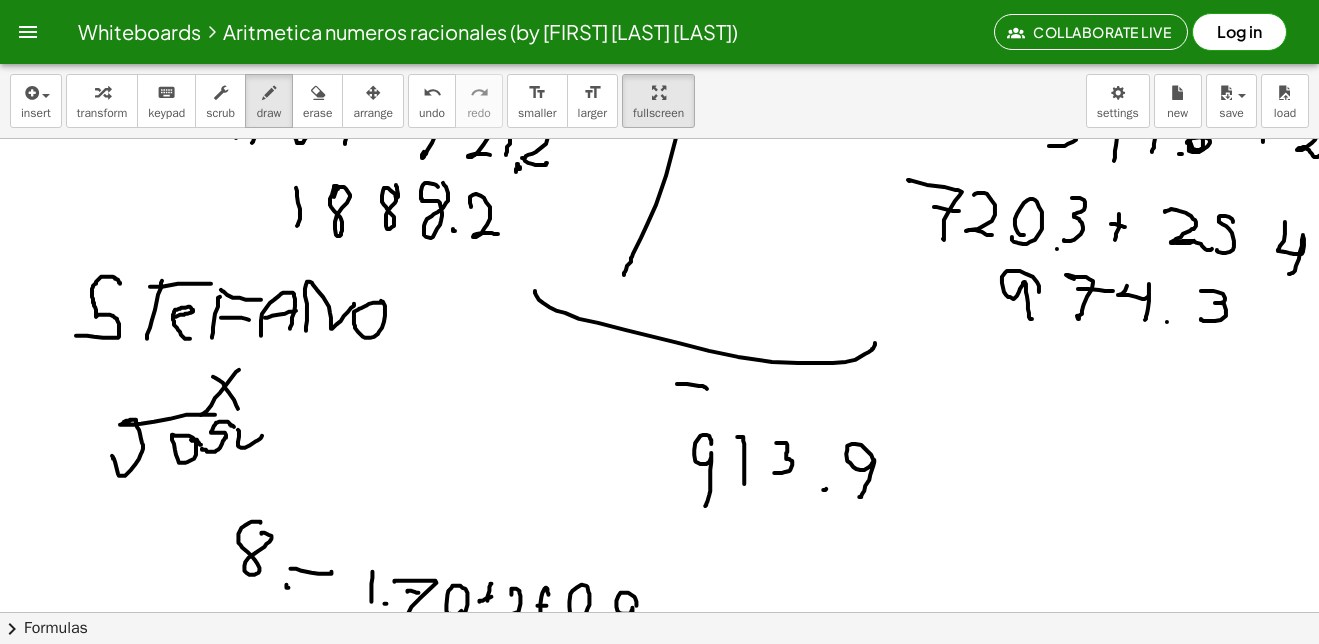 drag, startPoint x: 238, startPoint y: 430, endPoint x: 262, endPoint y: 425, distance: 24.5153 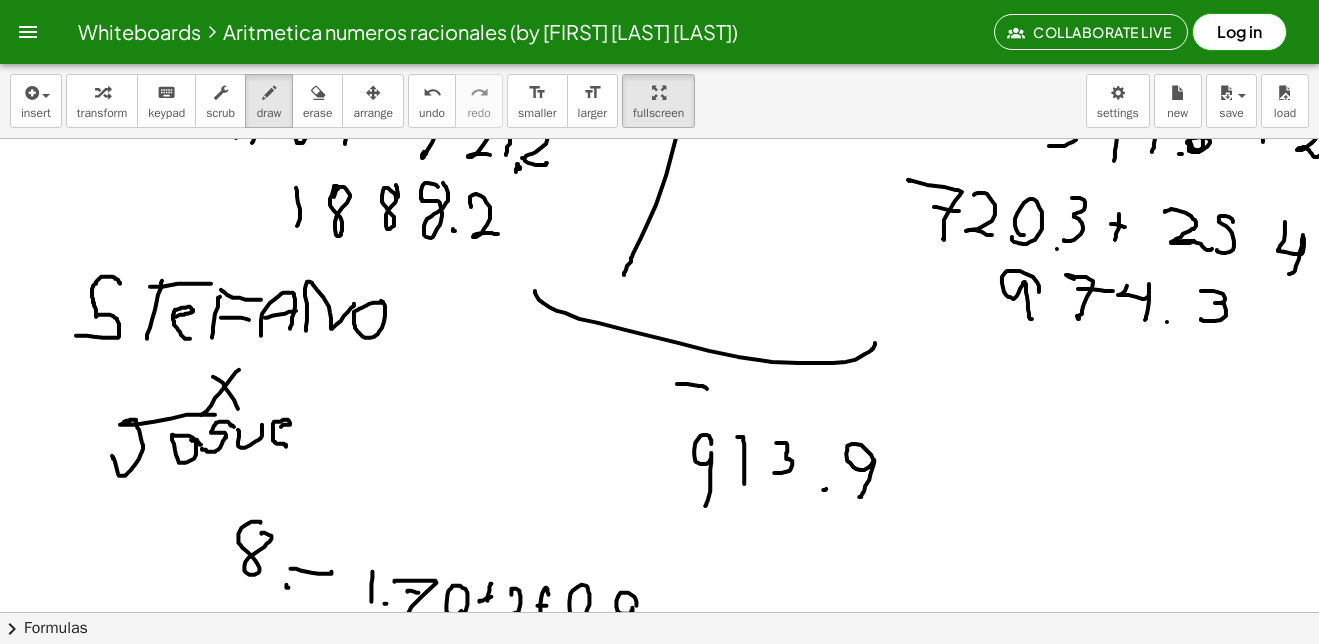 drag, startPoint x: 286, startPoint y: 447, endPoint x: 276, endPoint y: 425, distance: 24.166092 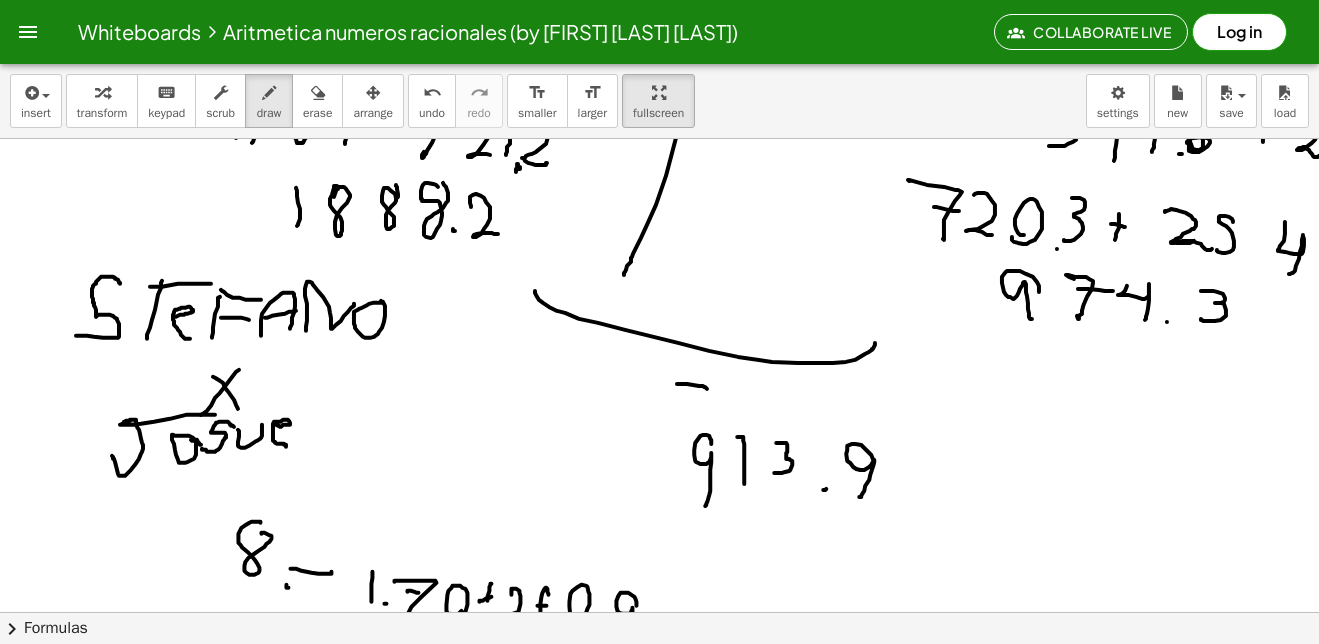drag, startPoint x: 85, startPoint y: 348, endPoint x: 104, endPoint y: 281, distance: 69.641945 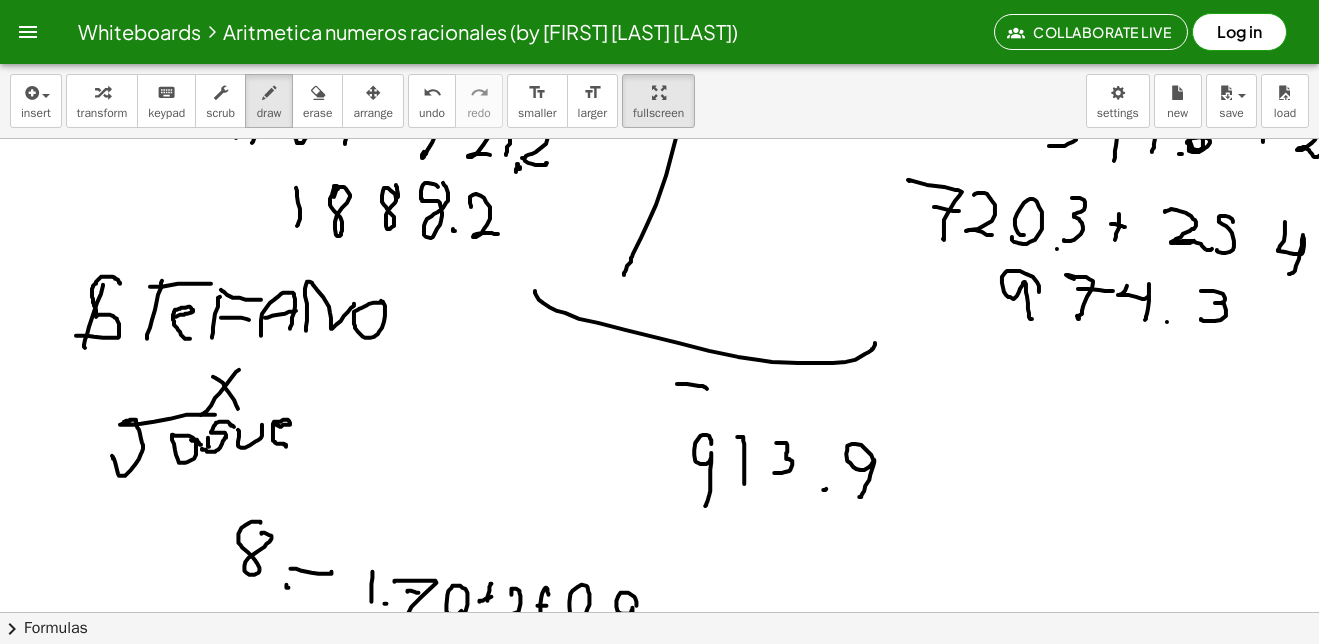 drag, startPoint x: 209, startPoint y: 447, endPoint x: 222, endPoint y: 414, distance: 35.468296 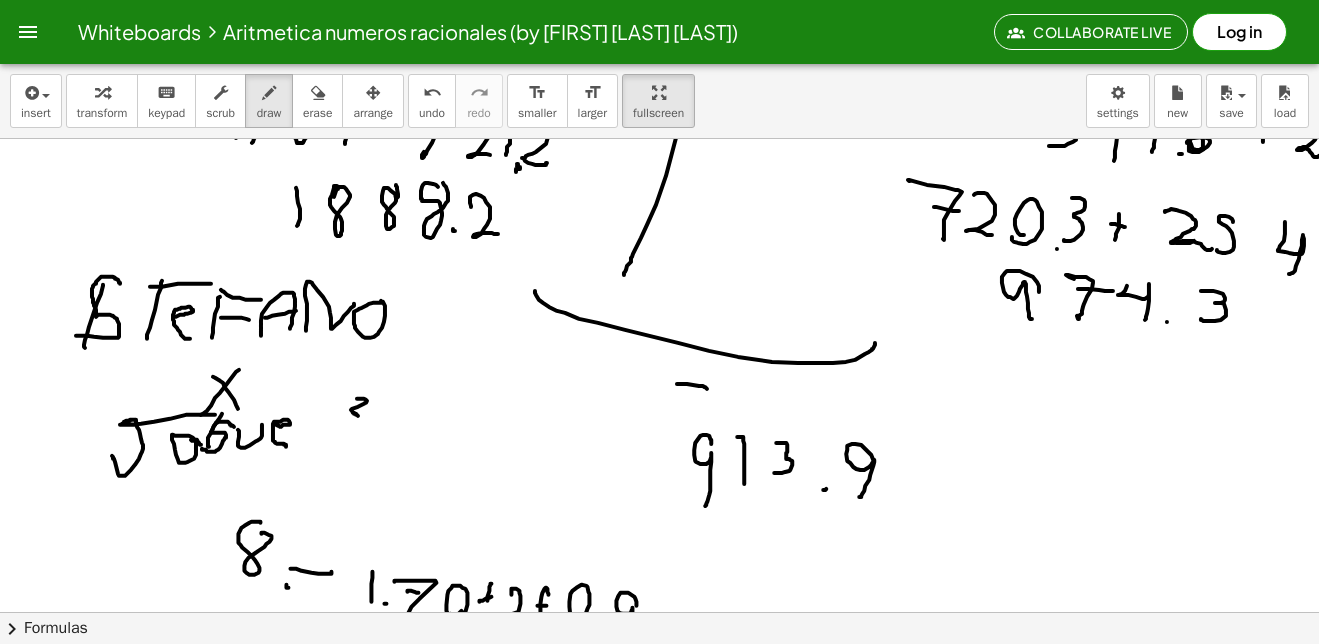 drag, startPoint x: 358, startPoint y: 416, endPoint x: 355, endPoint y: 400, distance: 16.27882 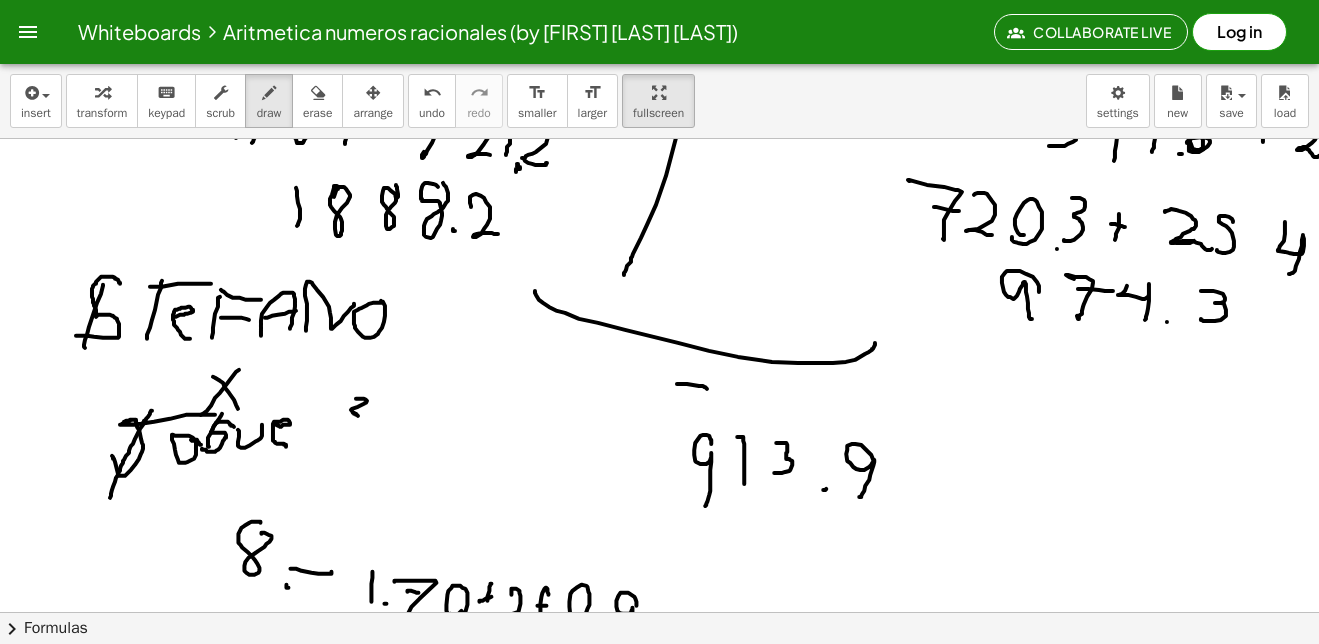 drag, startPoint x: 110, startPoint y: 498, endPoint x: 338, endPoint y: 402, distance: 247.38634 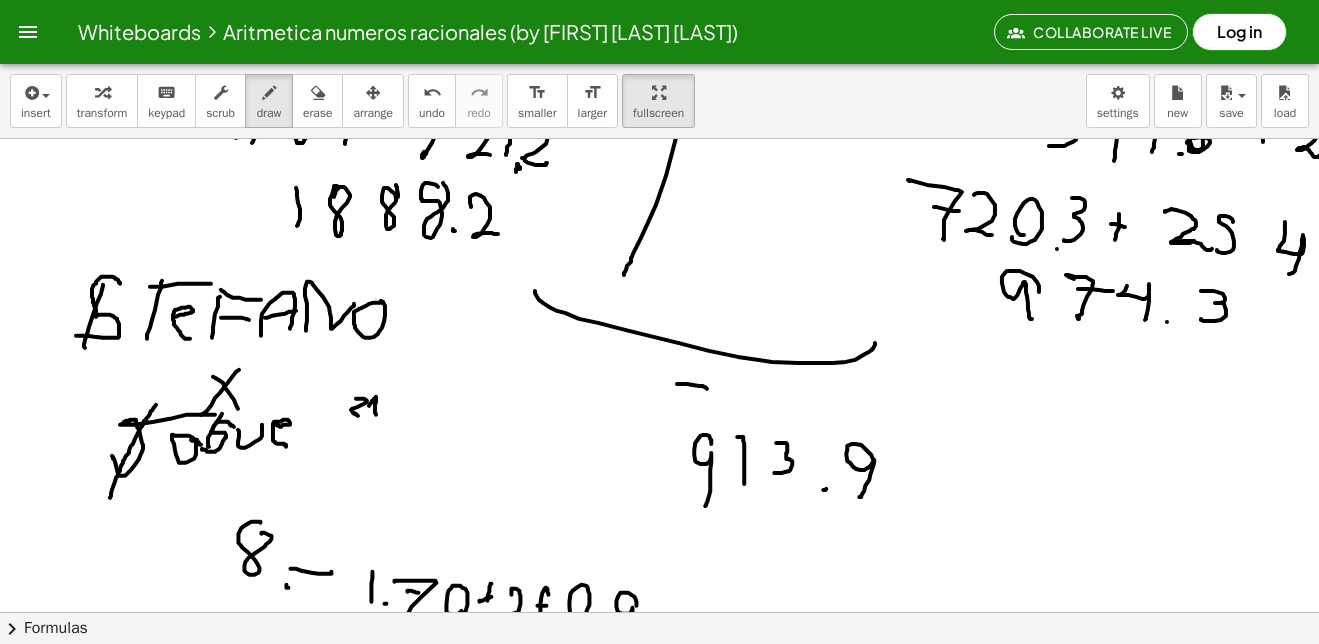 drag, startPoint x: 376, startPoint y: 415, endPoint x: 369, endPoint y: 406, distance: 11.401754 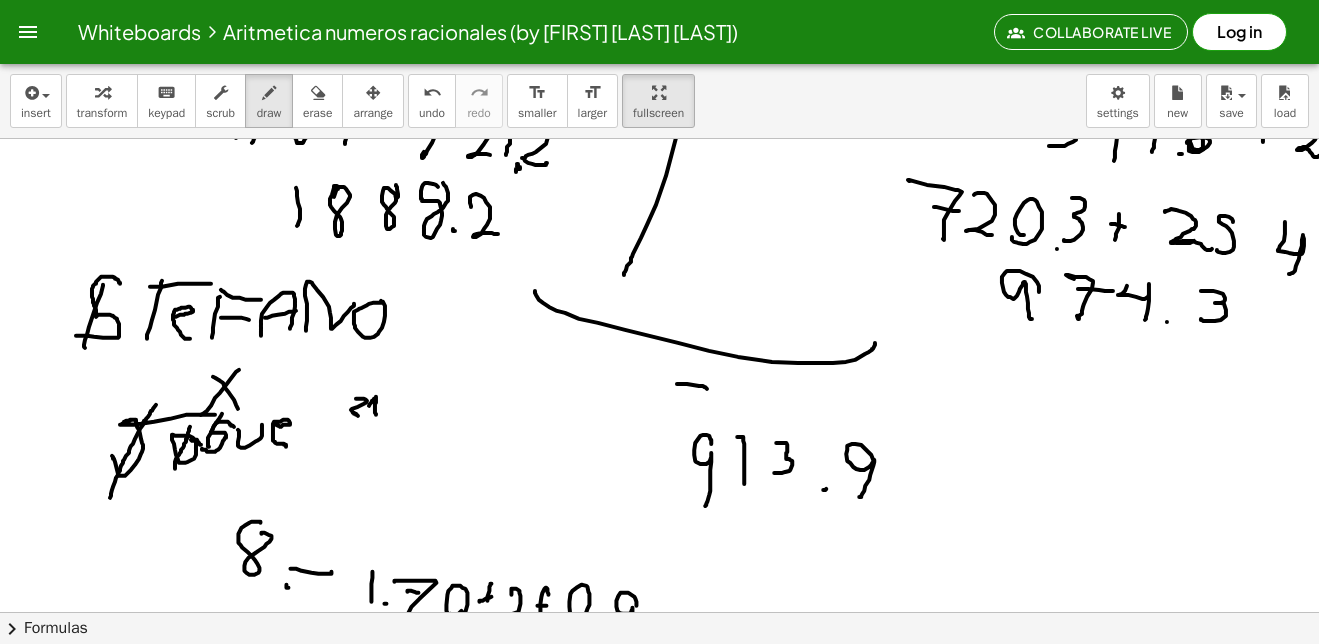 drag, startPoint x: 175, startPoint y: 469, endPoint x: 190, endPoint y: 427, distance: 44.598206 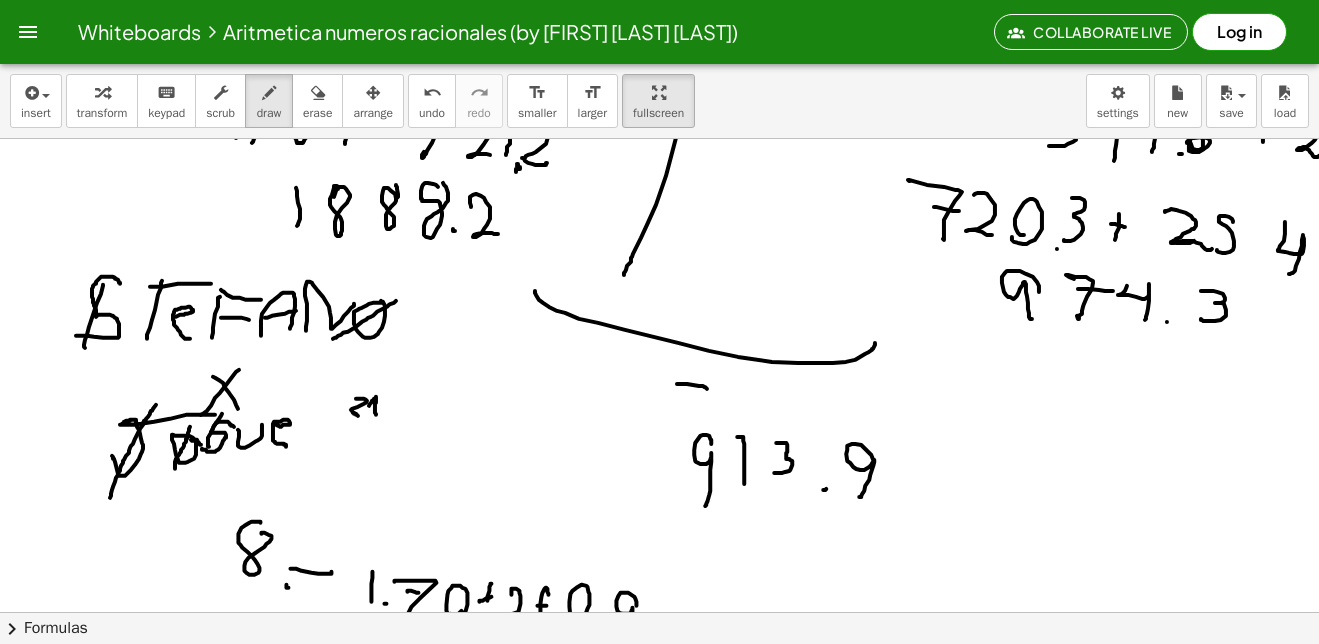 drag, startPoint x: 341, startPoint y: 335, endPoint x: 396, endPoint y: 301, distance: 64.66065 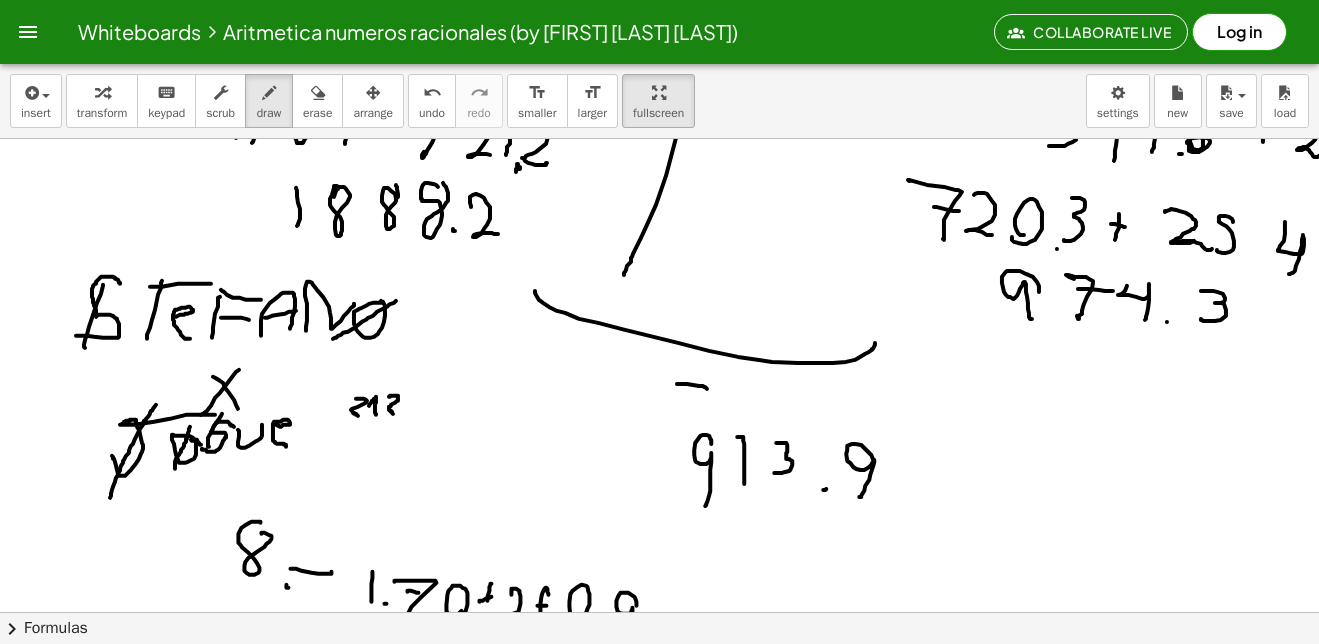drag, startPoint x: 392, startPoint y: 413, endPoint x: 389, endPoint y: 397, distance: 16.27882 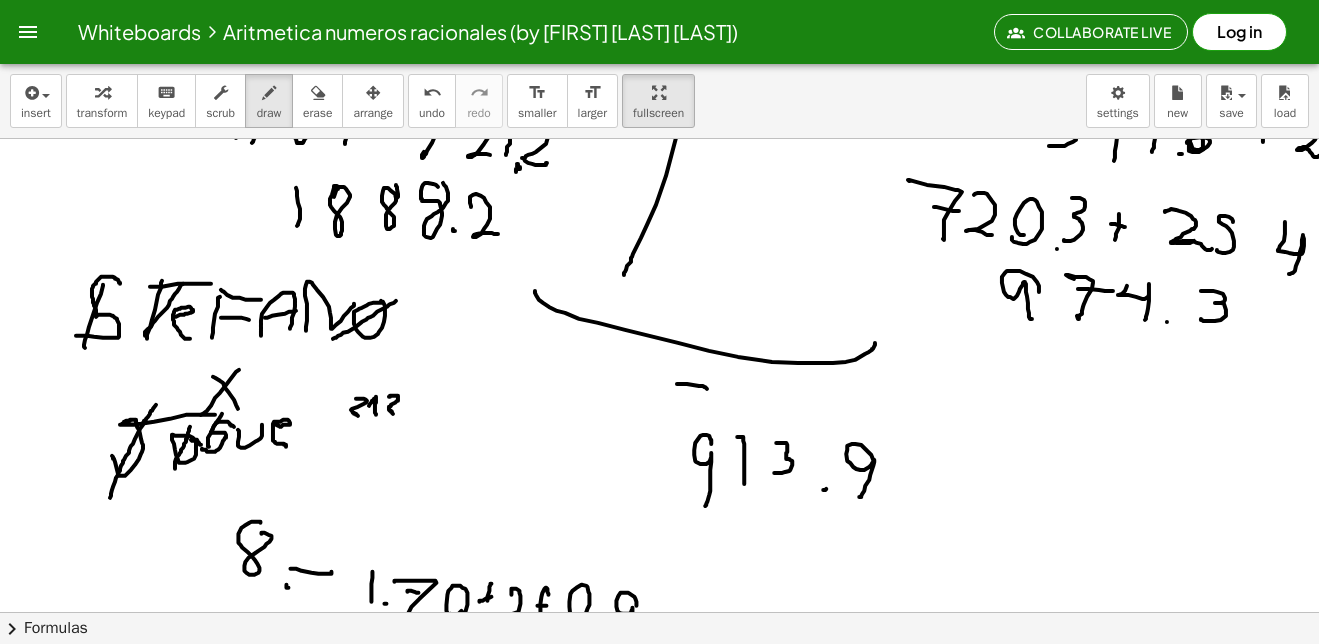 drag, startPoint x: 145, startPoint y: 336, endPoint x: 184, endPoint y: 282, distance: 66.61081 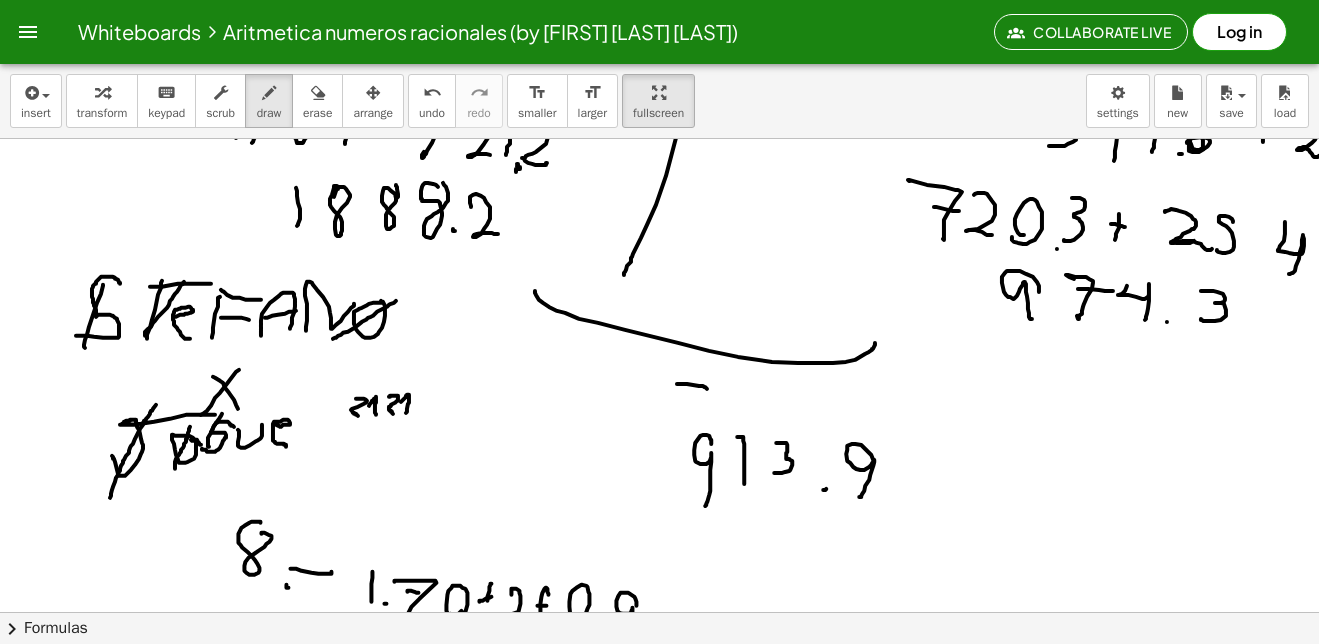 click at bounding box center (893, 1052) 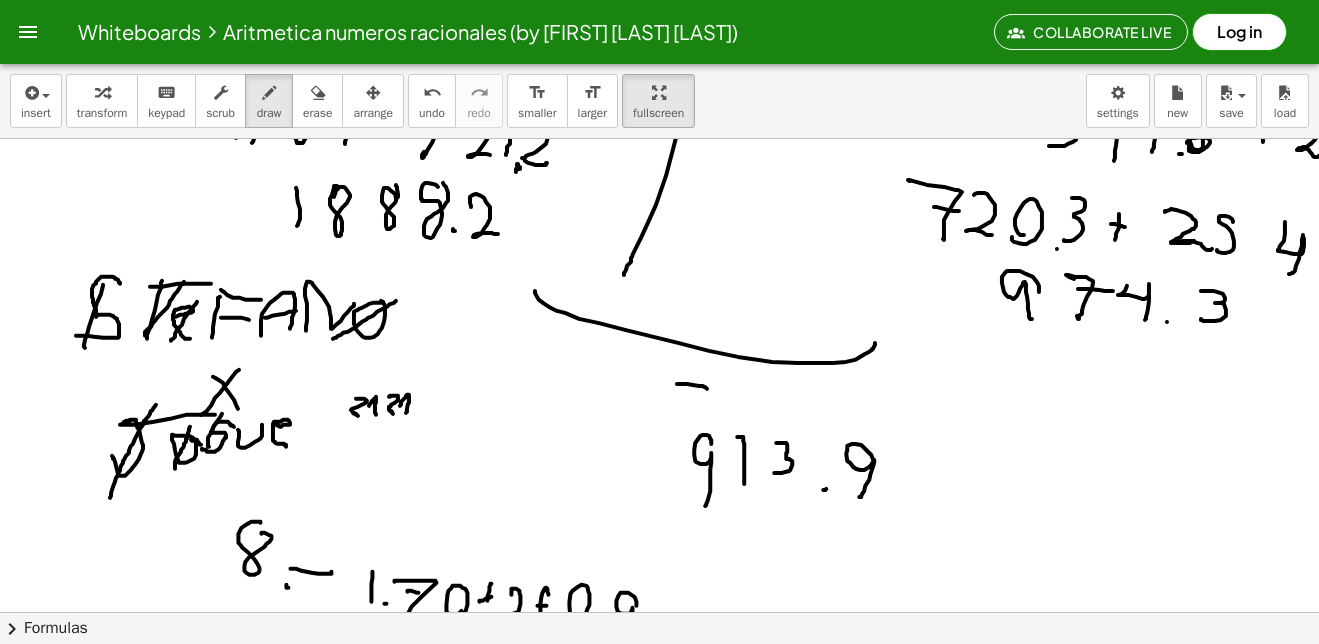 drag, startPoint x: 171, startPoint y: 341, endPoint x: 202, endPoint y: 298, distance: 53.009434 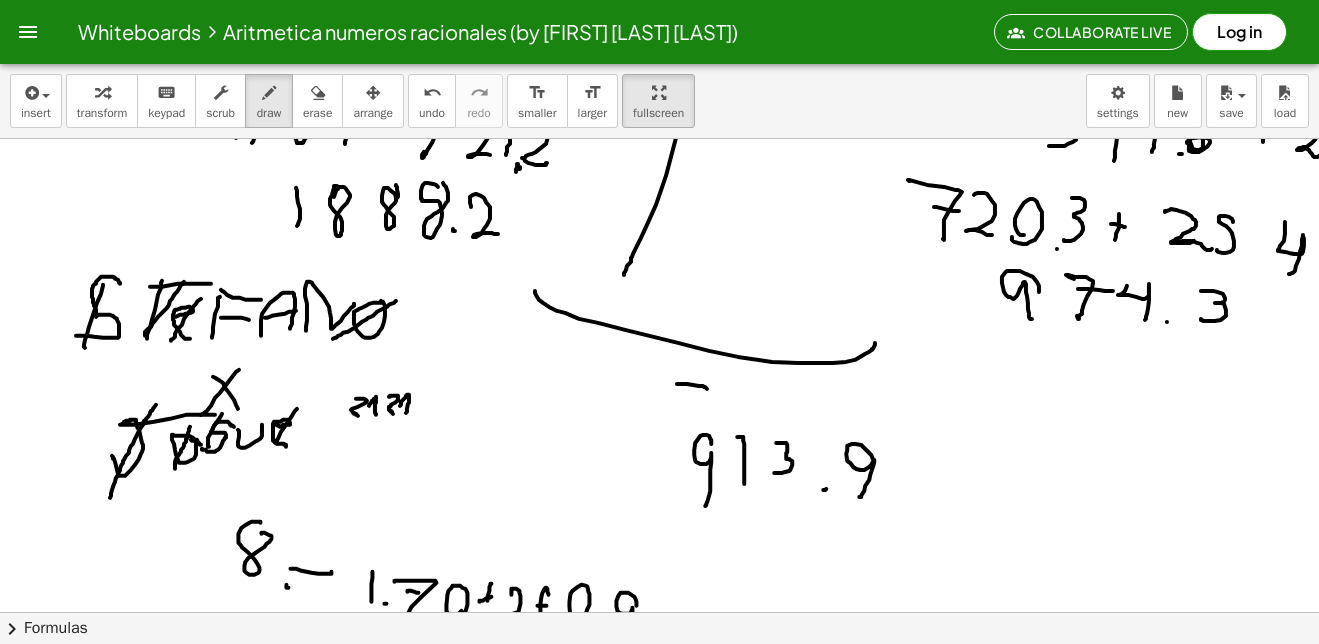 drag, startPoint x: 281, startPoint y: 432, endPoint x: 307, endPoint y: 404, distance: 38.209946 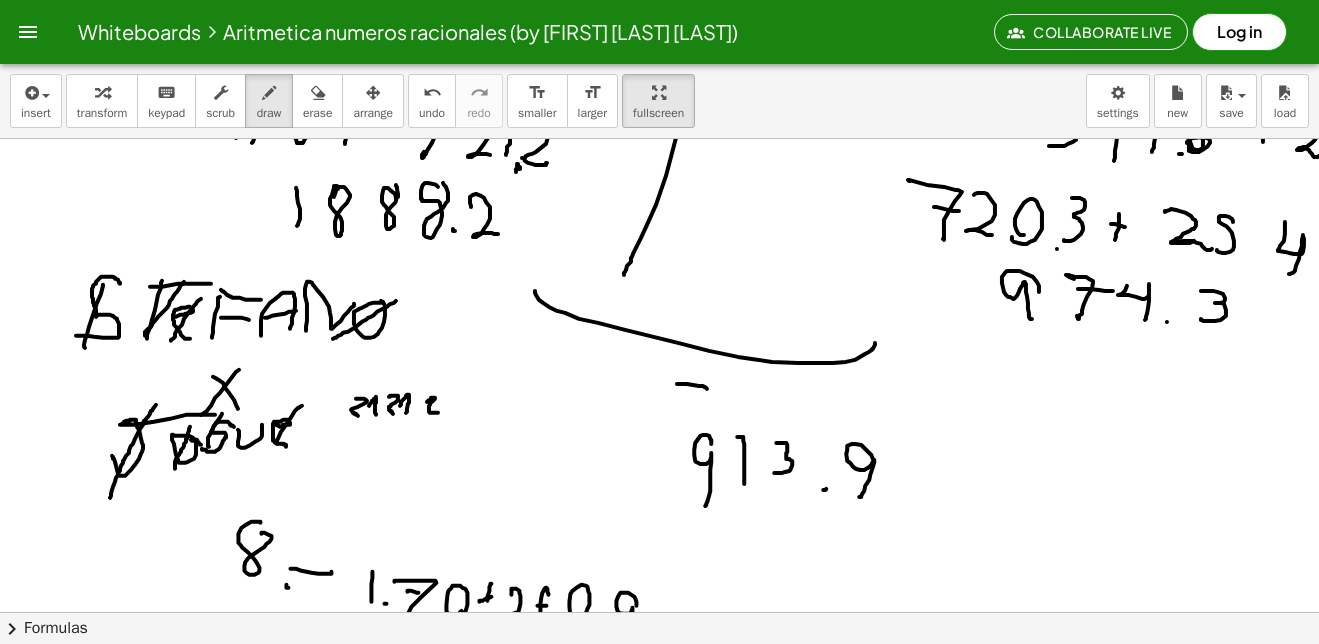 drag, startPoint x: 436, startPoint y: 413, endPoint x: 426, endPoint y: 405, distance: 12.806249 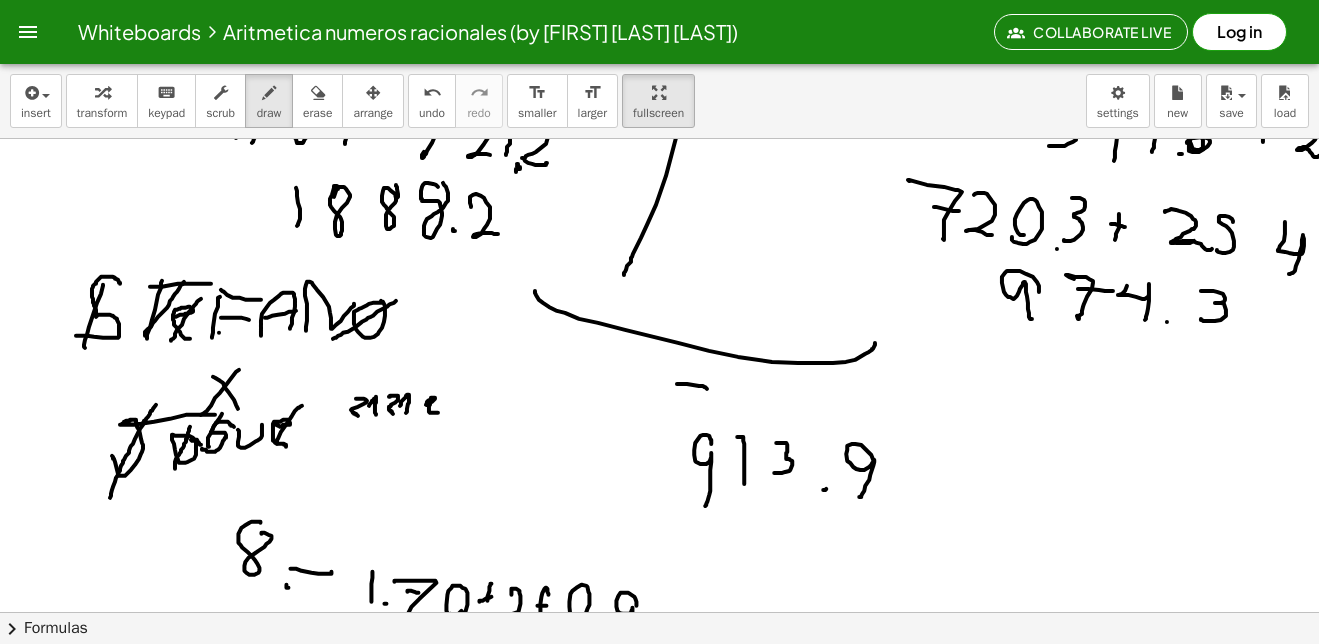 drag, startPoint x: 219, startPoint y: 333, endPoint x: 263, endPoint y: 281, distance: 68.117546 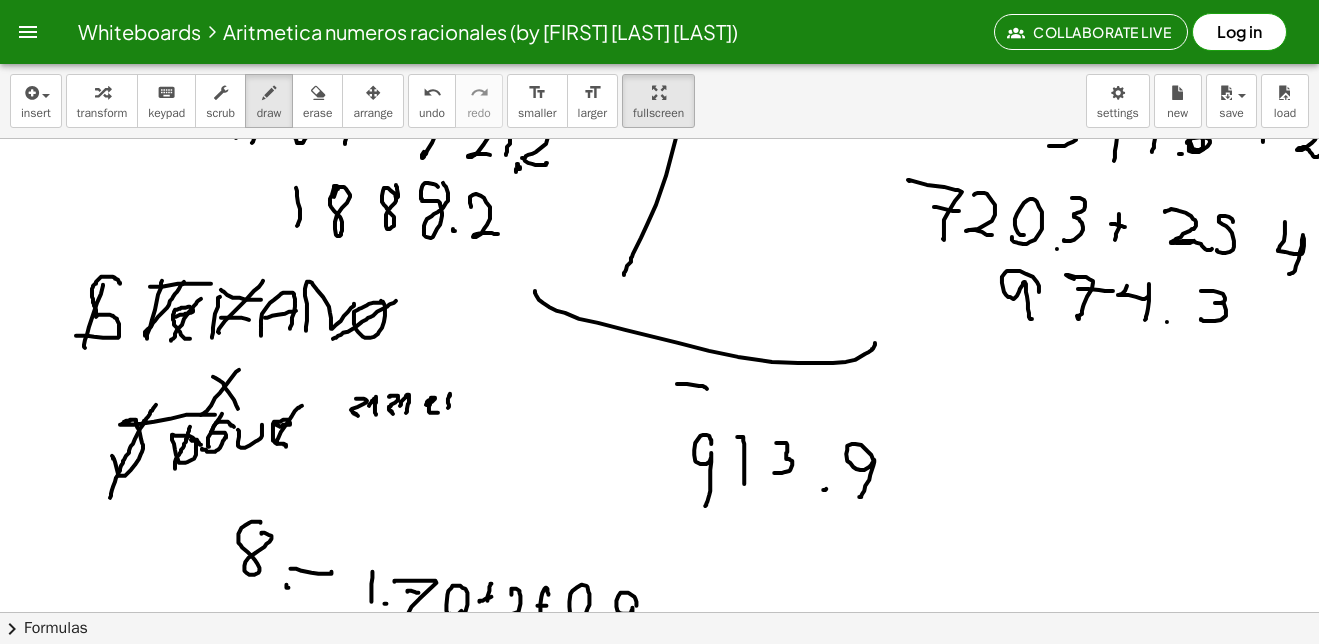 drag, startPoint x: 448, startPoint y: 408, endPoint x: 447, endPoint y: 398, distance: 10.049875 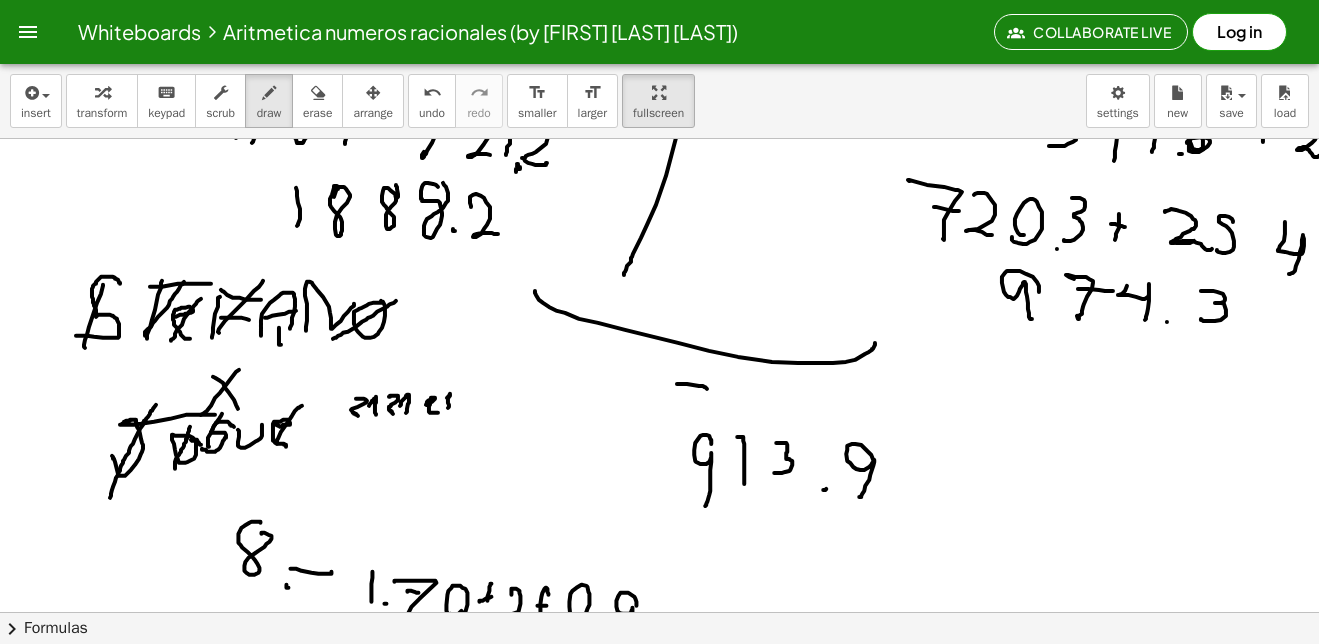 drag 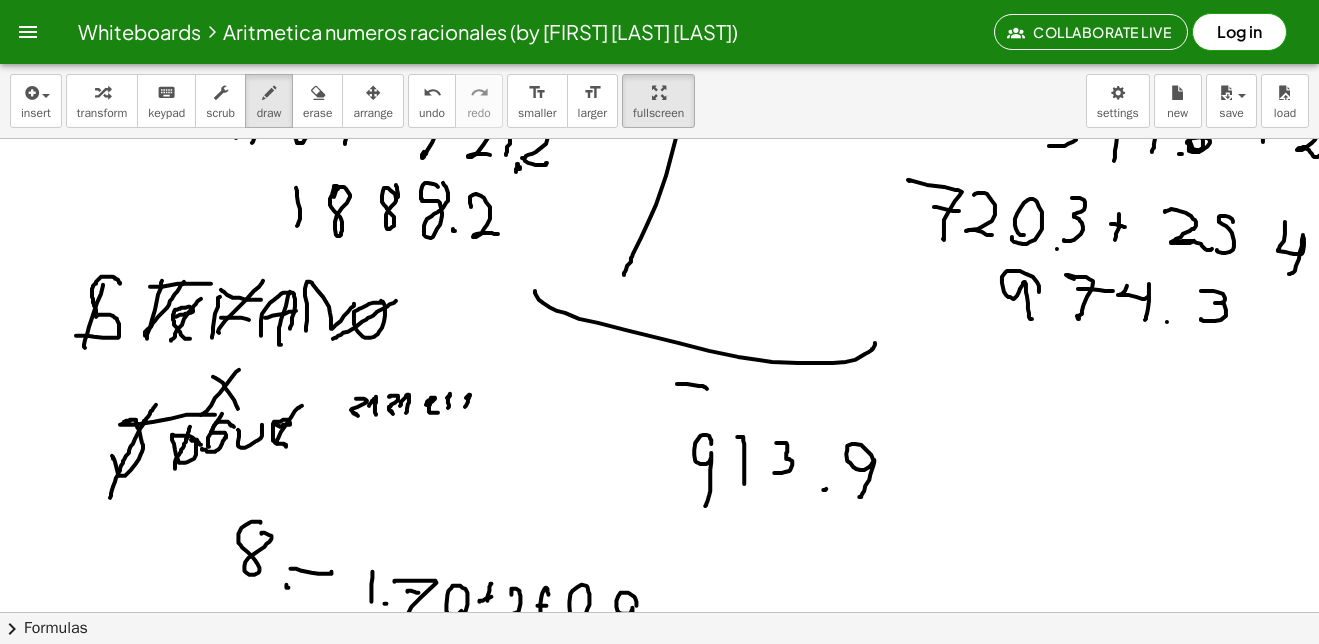 click at bounding box center [893, 1052] 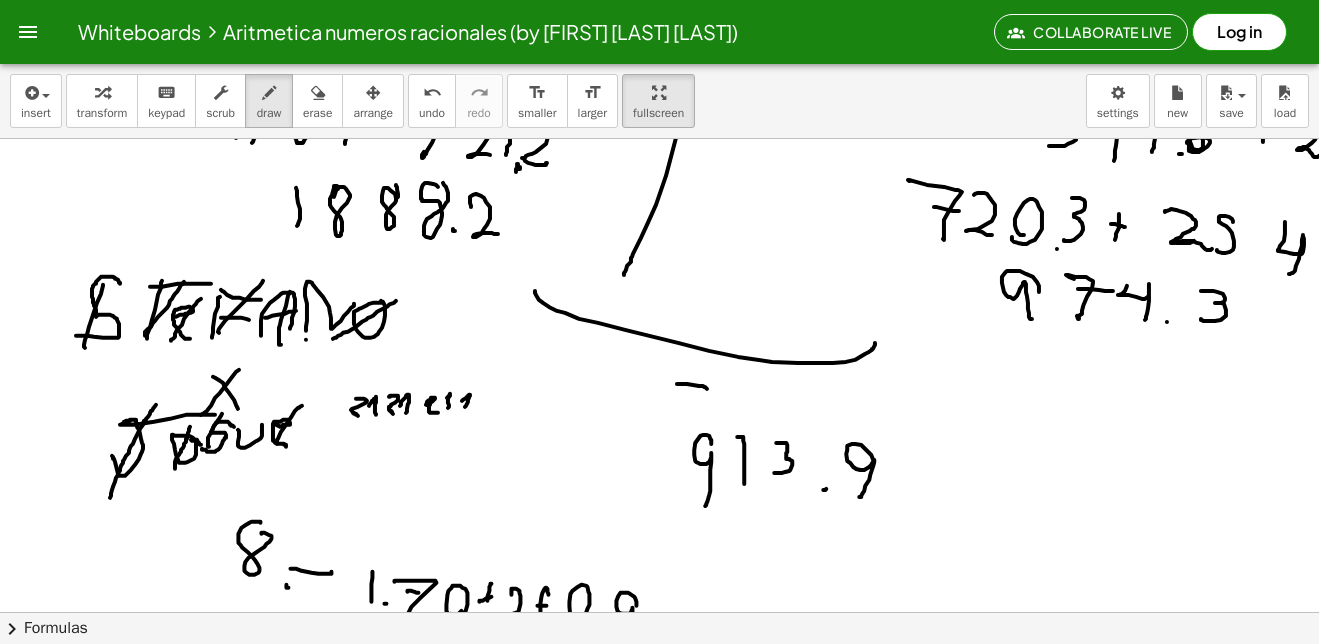 drag, startPoint x: 306, startPoint y: 340, endPoint x: 337, endPoint y: 292, distance: 57.14018 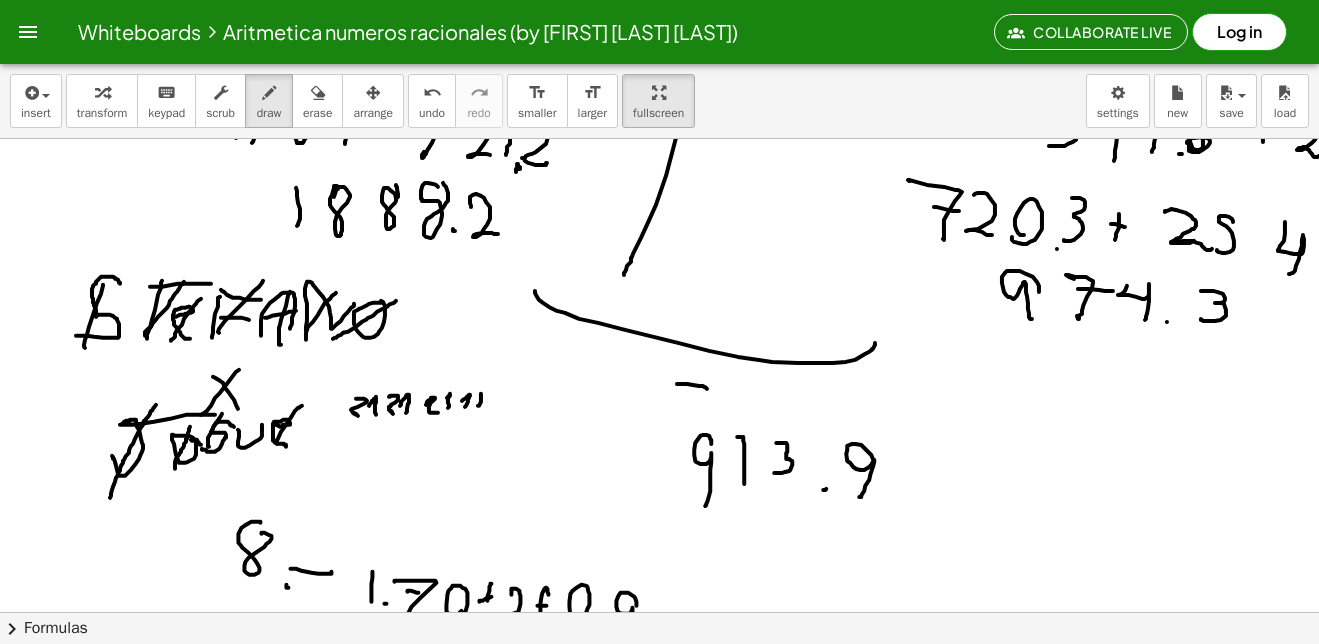 click at bounding box center [893, 1052] 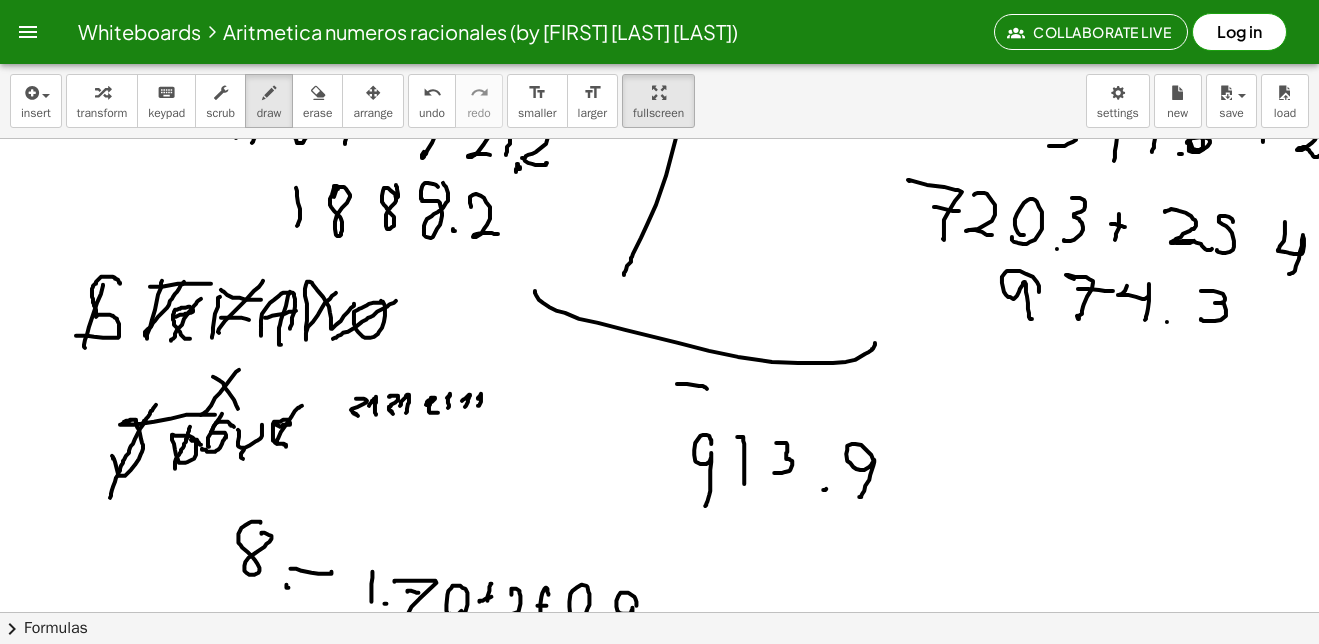 drag, startPoint x: 244, startPoint y: 450, endPoint x: 292, endPoint y: 379, distance: 85.70297 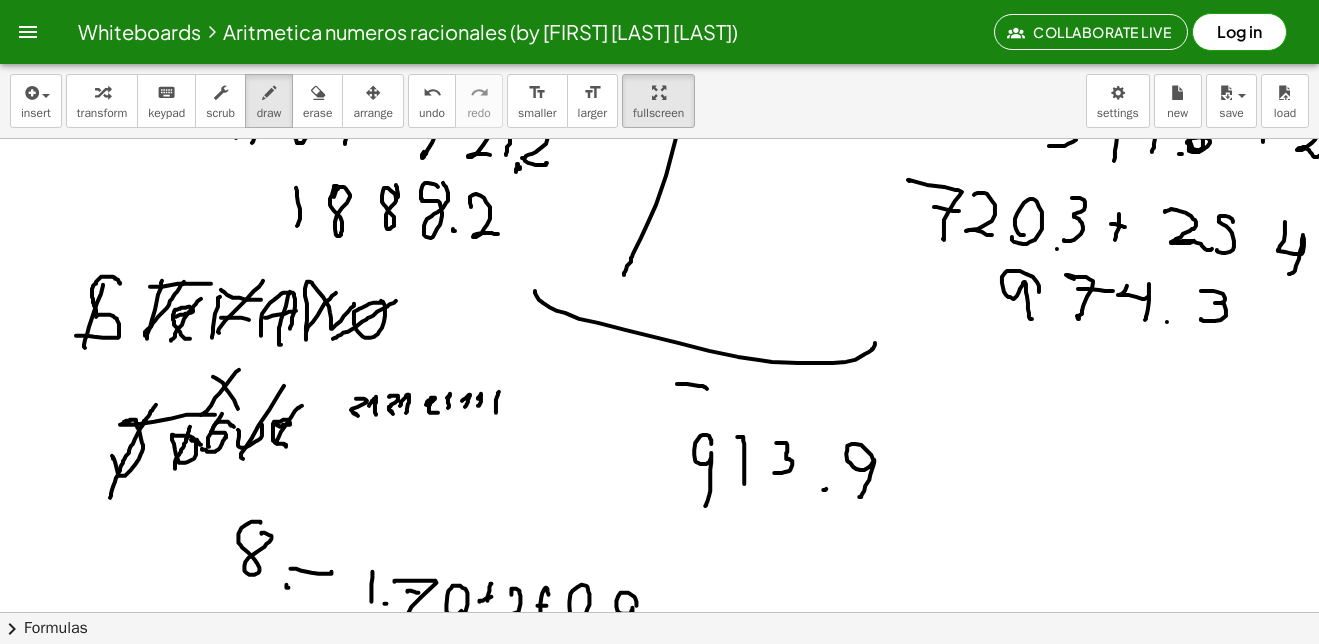 drag, startPoint x: 496, startPoint y: 413, endPoint x: 495, endPoint y: 398, distance: 15.033297 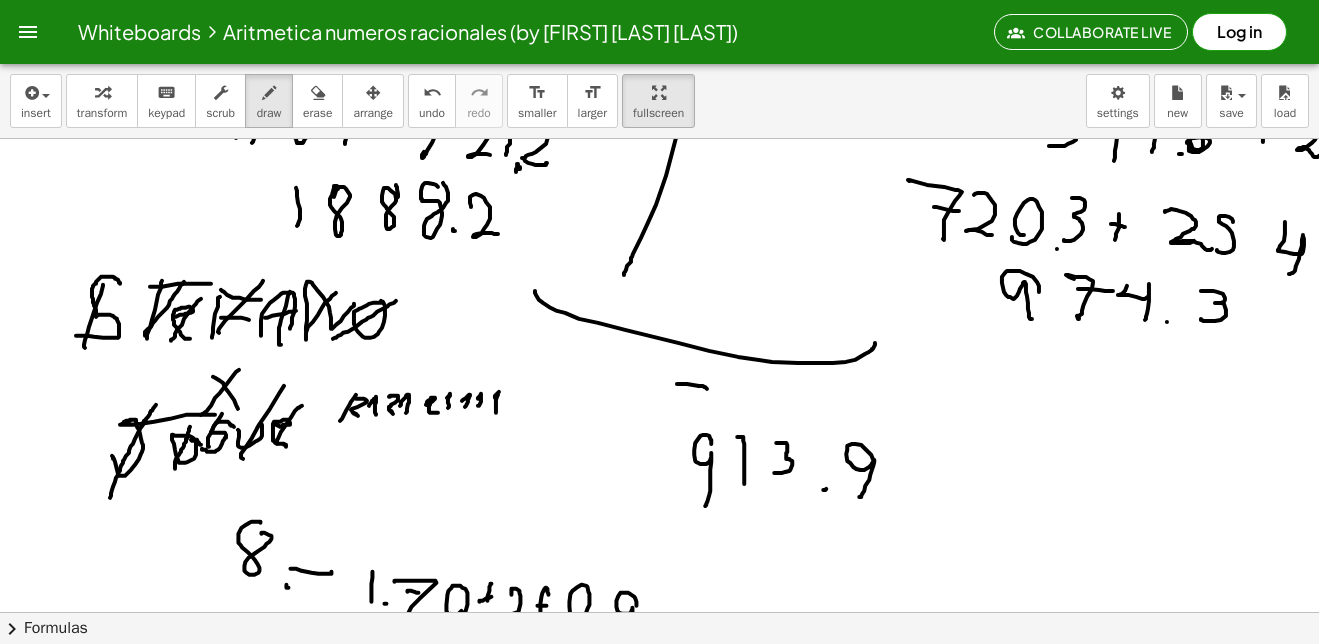 drag, startPoint x: 354, startPoint y: 398, endPoint x: 359, endPoint y: 388, distance: 11.18034 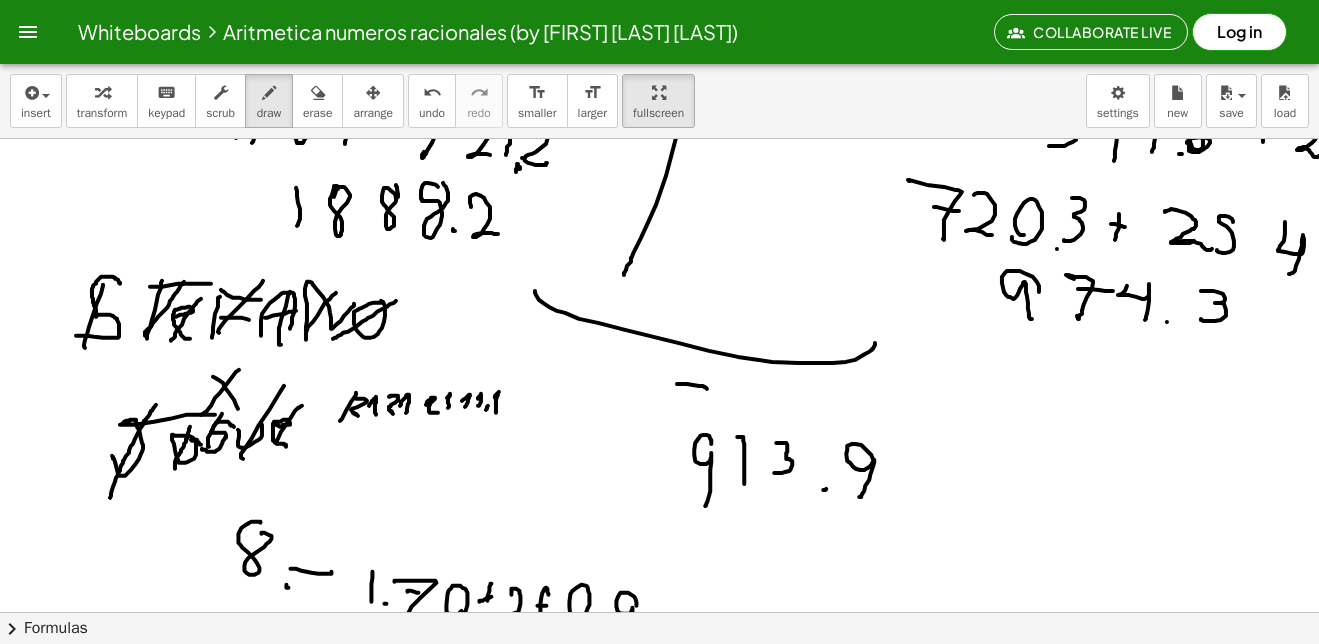 drag, startPoint x: 486, startPoint y: 410, endPoint x: 502, endPoint y: 387, distance: 28.01785 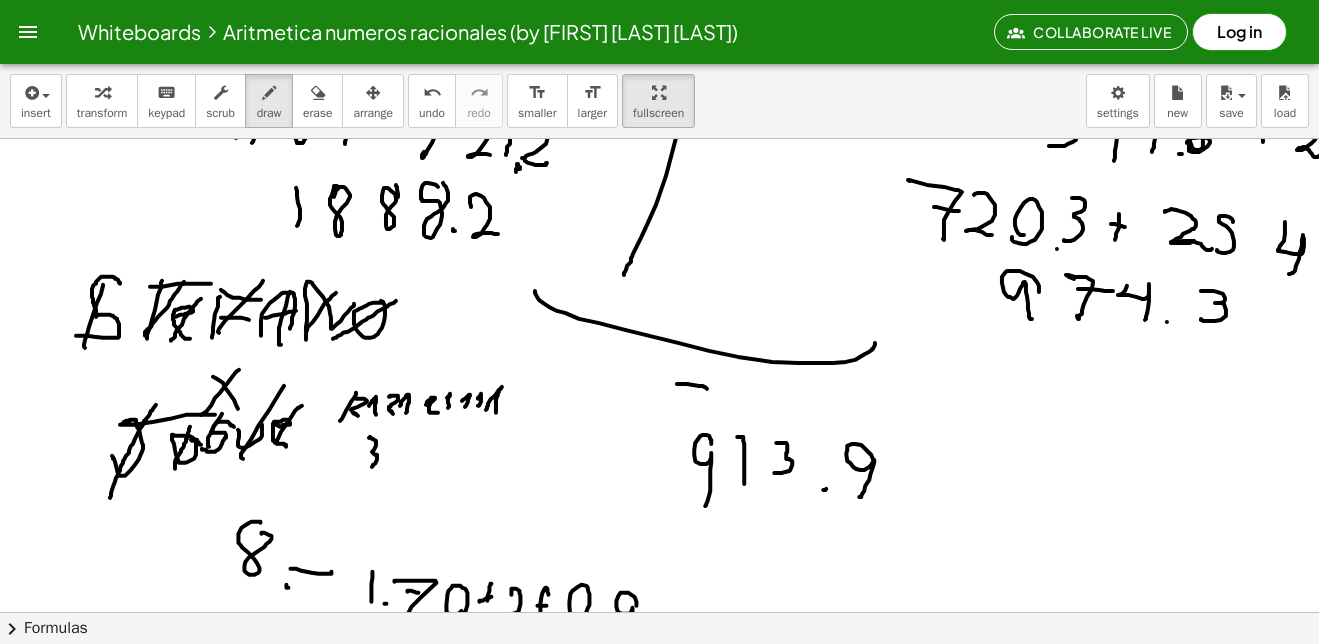 drag, startPoint x: 375, startPoint y: 464, endPoint x: 369, endPoint y: 438, distance: 26.683329 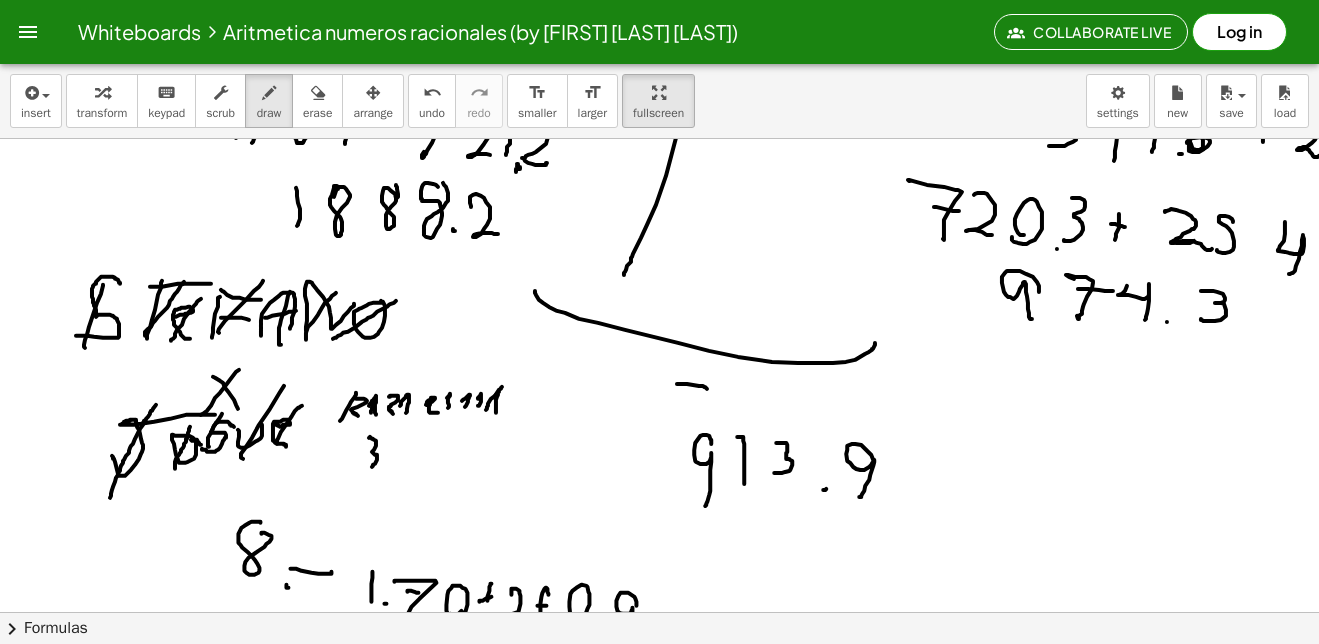 drag, startPoint x: 371, startPoint y: 413, endPoint x: 376, endPoint y: 396, distance: 17.720045 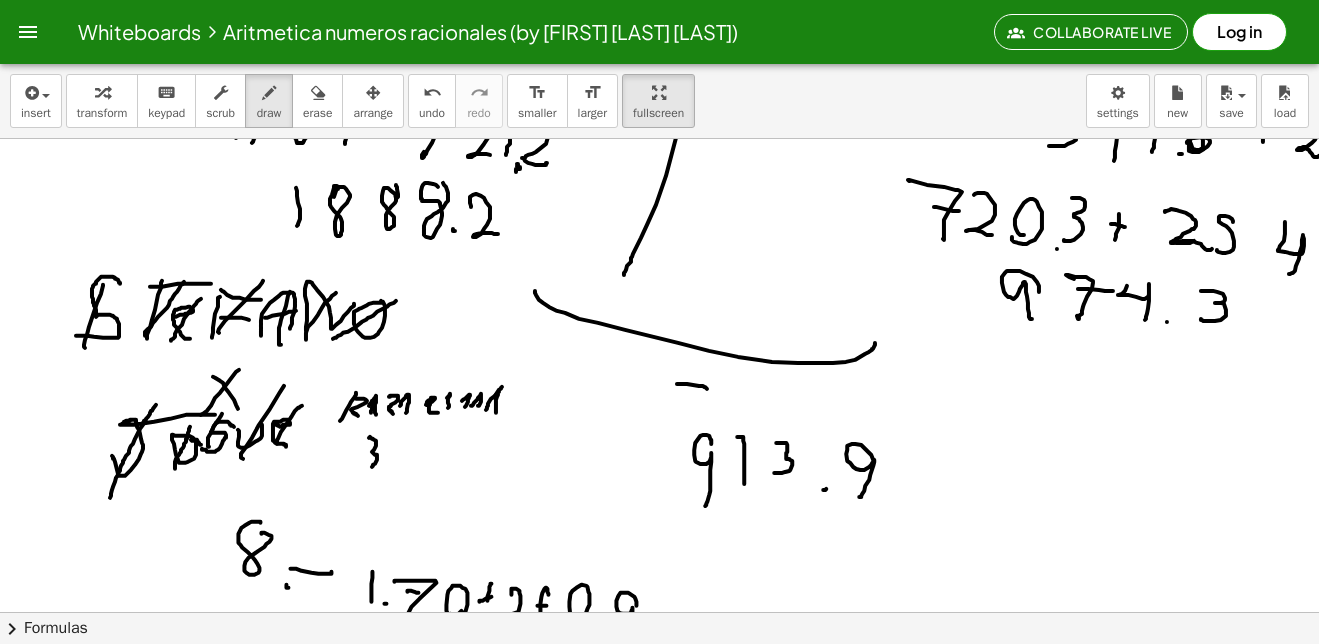 drag, startPoint x: 471, startPoint y: 406, endPoint x: 479, endPoint y: 398, distance: 11.313708 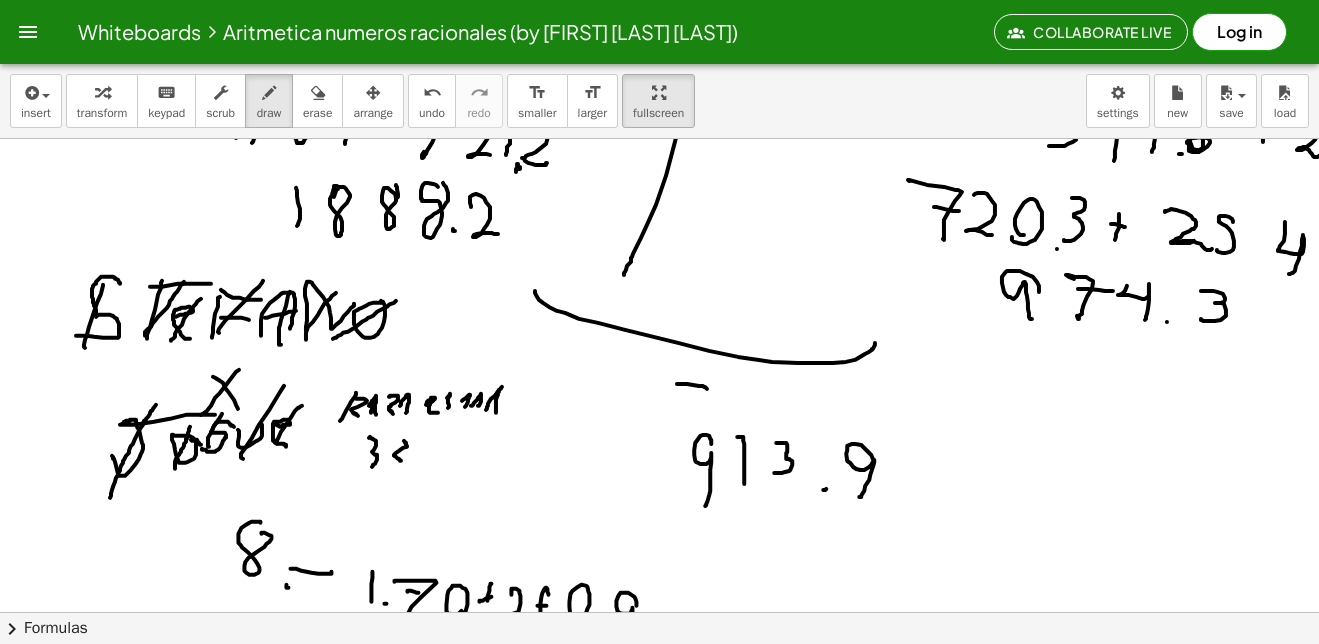 drag, startPoint x: 401, startPoint y: 461, endPoint x: 395, endPoint y: 446, distance: 16.155495 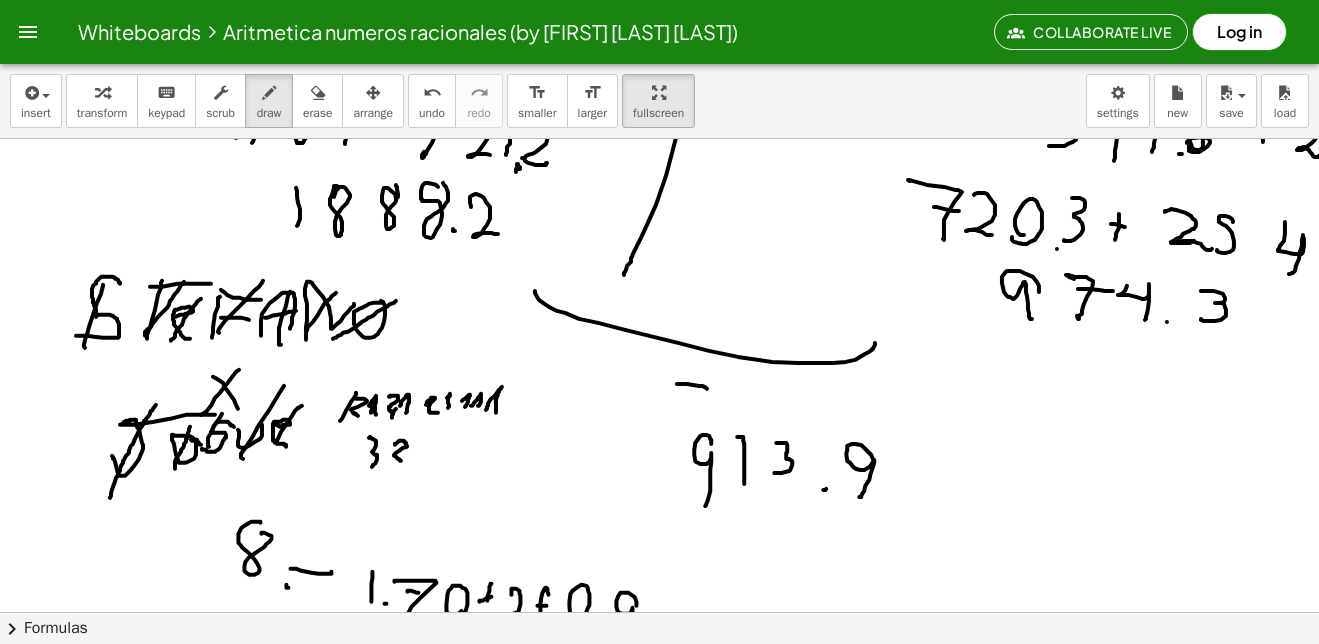 drag, startPoint x: 392, startPoint y: 418, endPoint x: 396, endPoint y: 406, distance: 12.649111 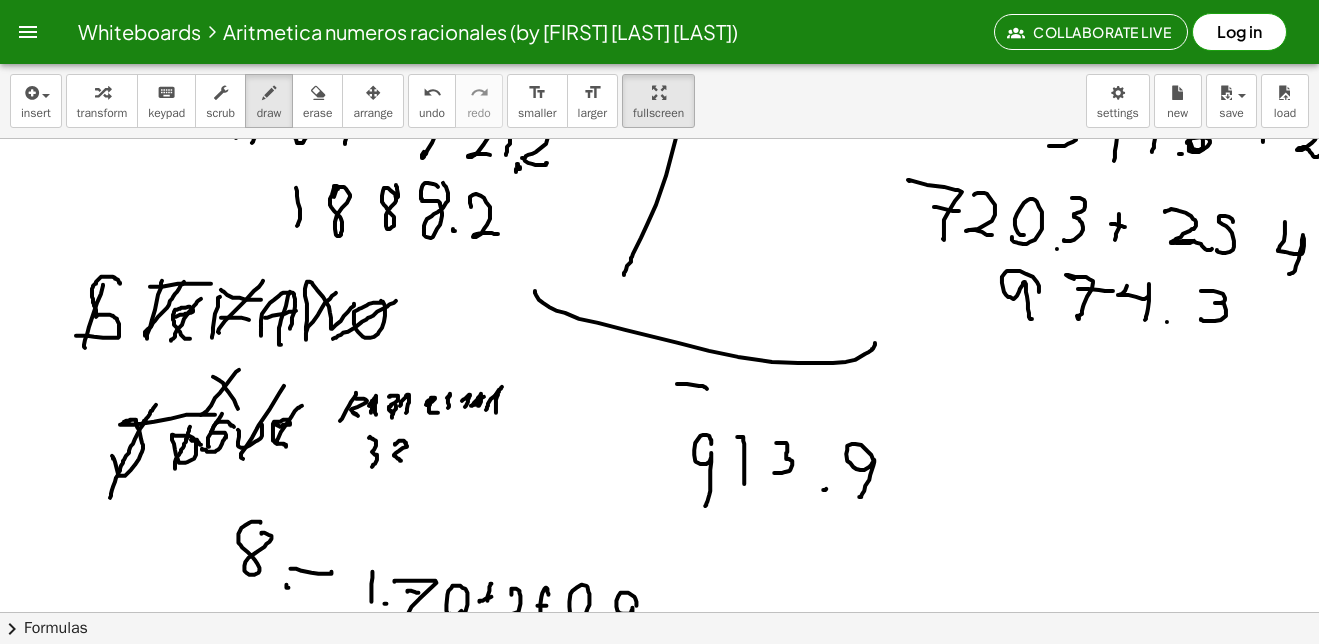 drag, startPoint x: 473, startPoint y: 405, endPoint x: 487, endPoint y: 395, distance: 17.20465 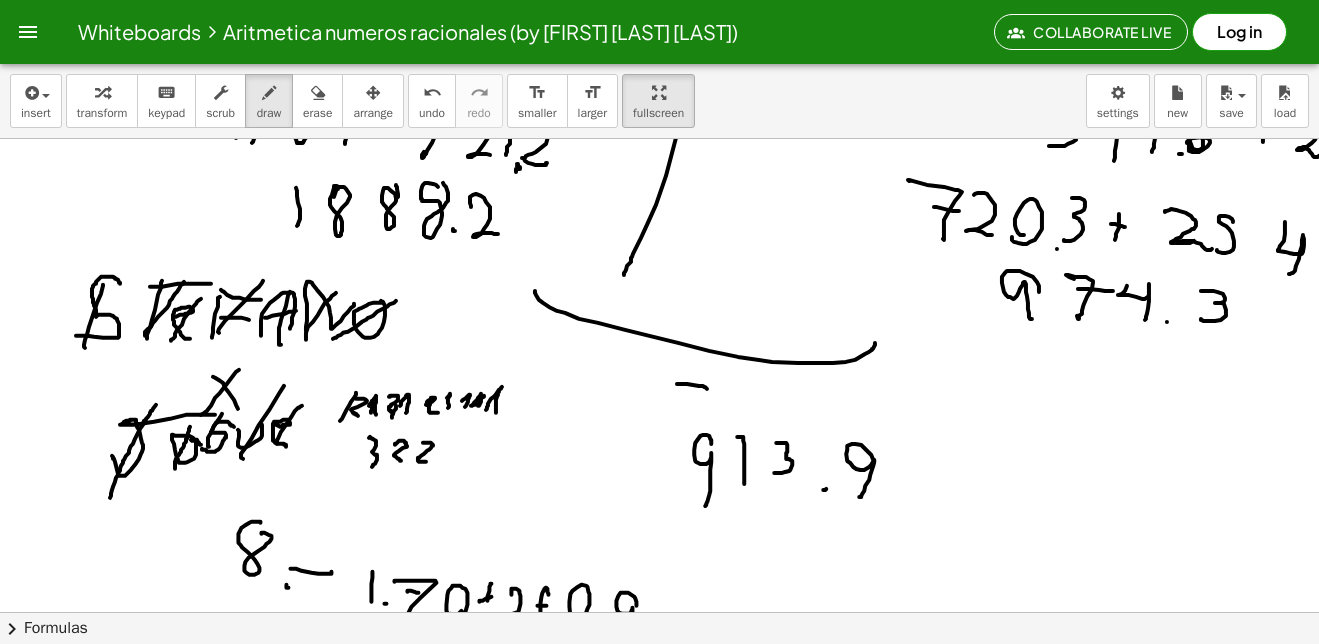 drag, startPoint x: 426, startPoint y: 462, endPoint x: 420, endPoint y: 446, distance: 17.088007 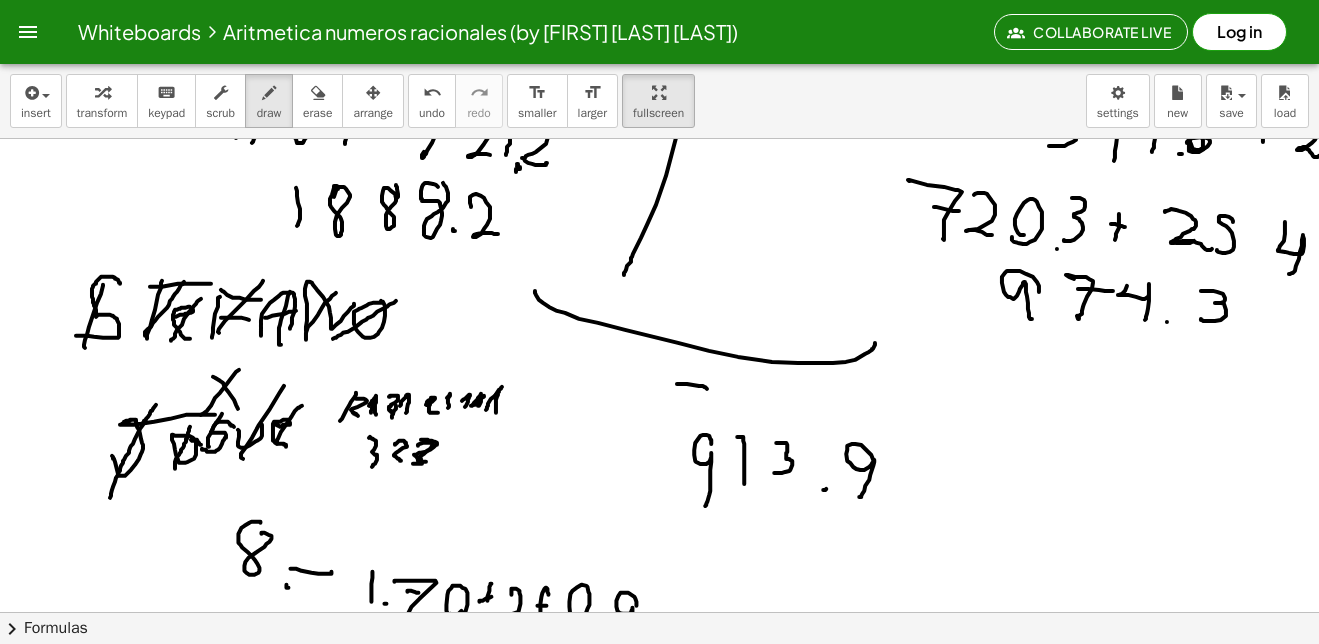 drag, startPoint x: 413, startPoint y: 464, endPoint x: 419, endPoint y: 441, distance: 23.769728 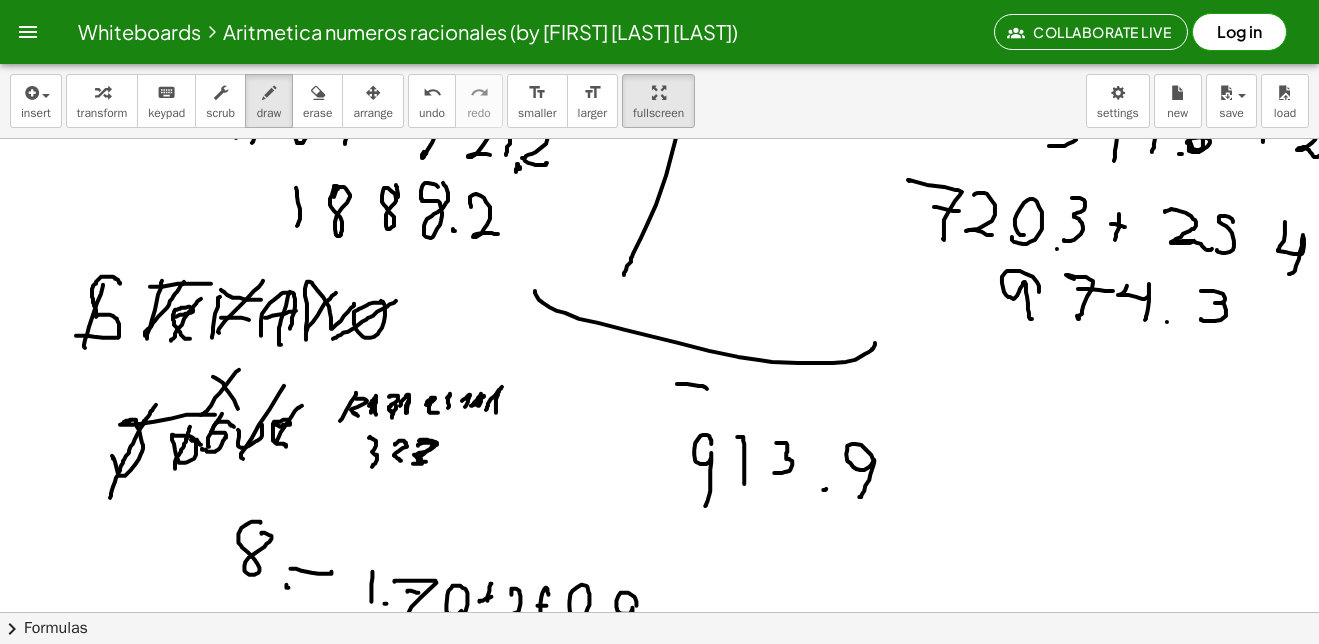 drag, startPoint x: 407, startPoint y: 413, endPoint x: 412, endPoint y: 391, distance: 22.561028 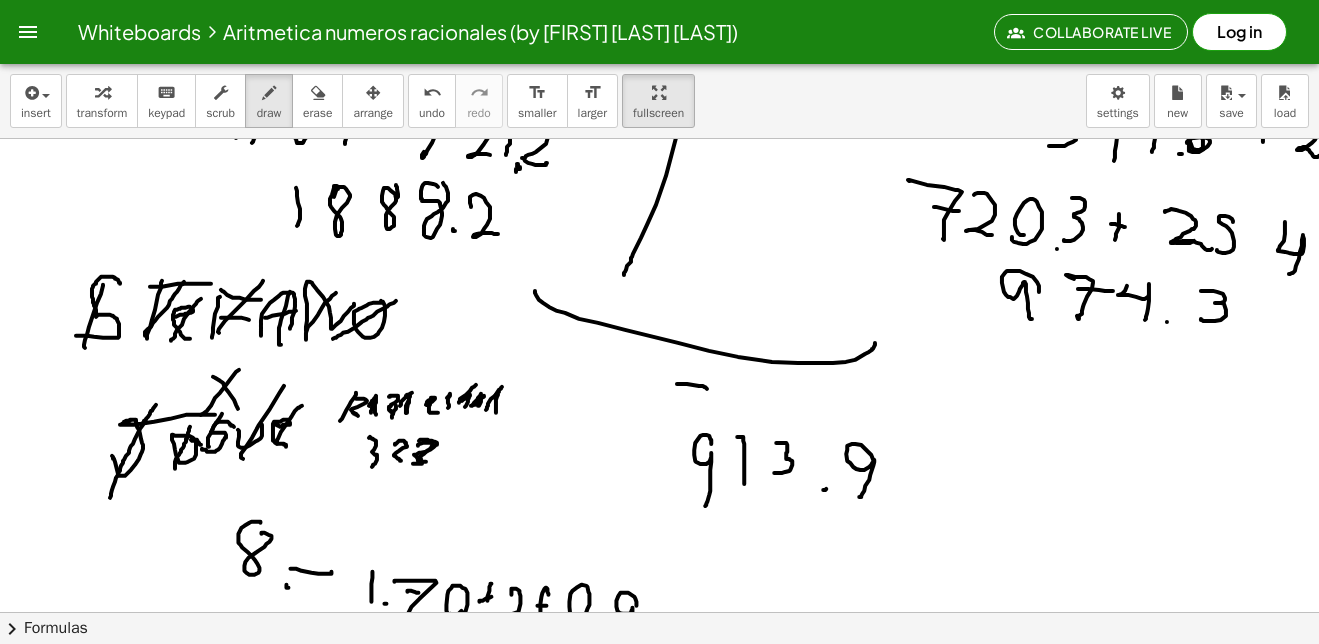 drag, startPoint x: 459, startPoint y: 403, endPoint x: 476, endPoint y: 385, distance: 24.758837 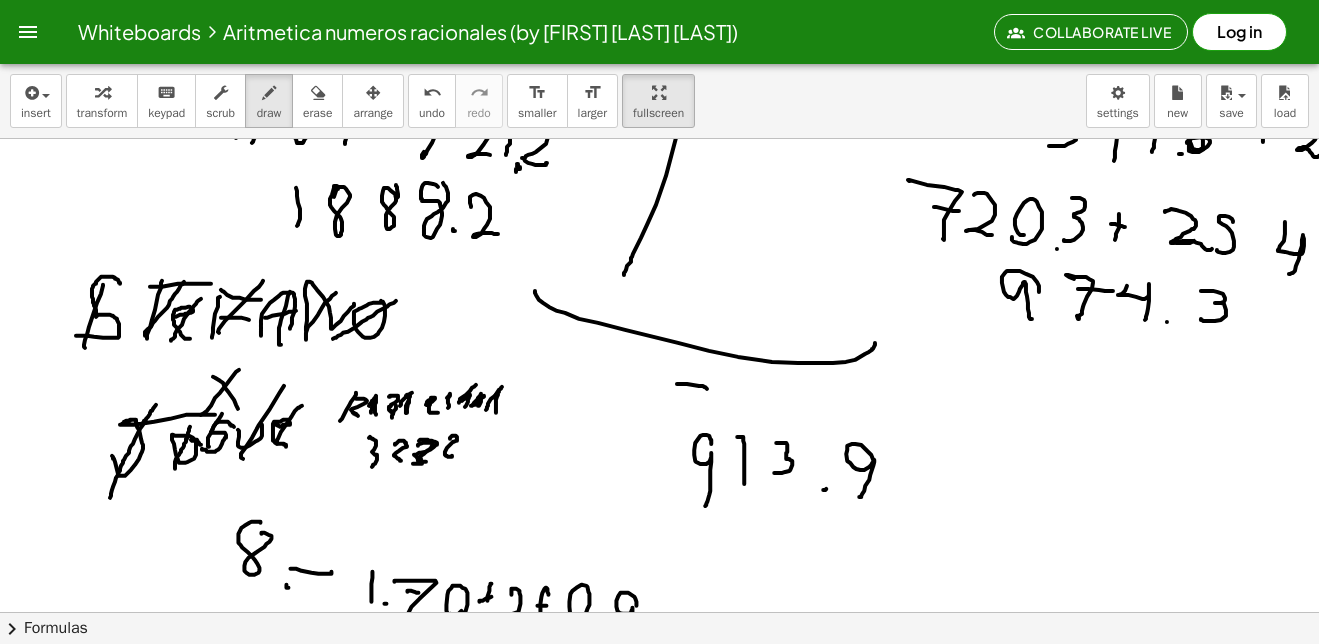 drag, startPoint x: 452, startPoint y: 456, endPoint x: 448, endPoint y: 439, distance: 17.464249 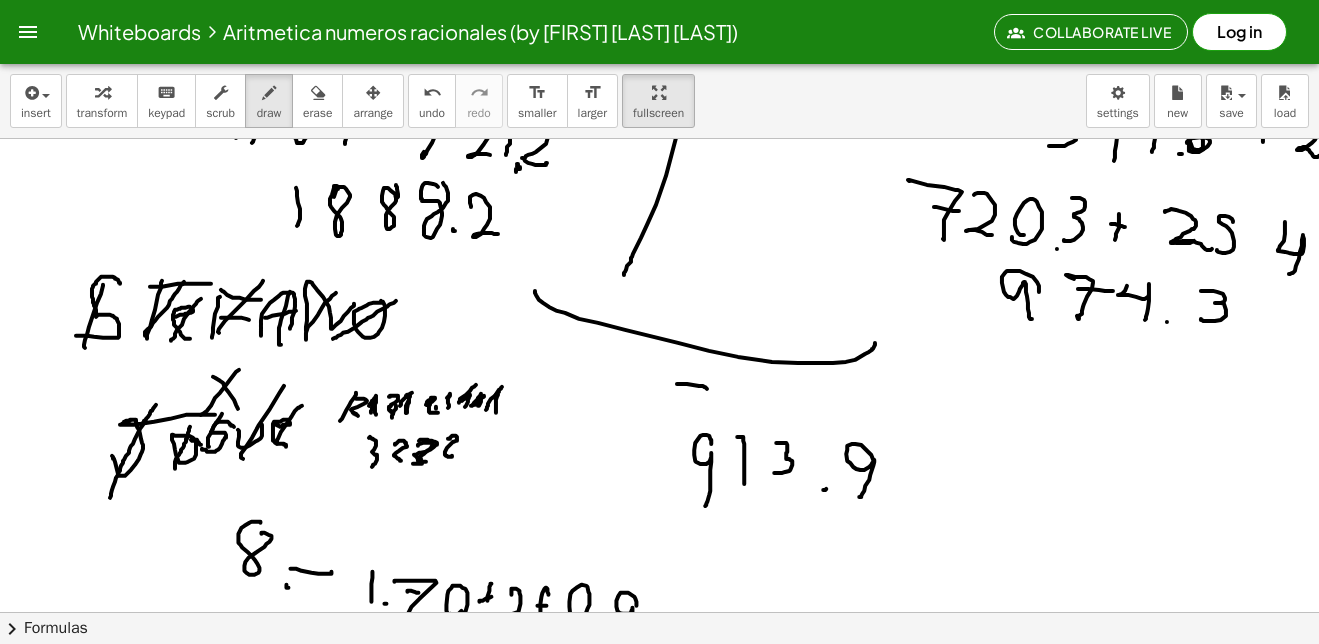 click at bounding box center [893, 1052] 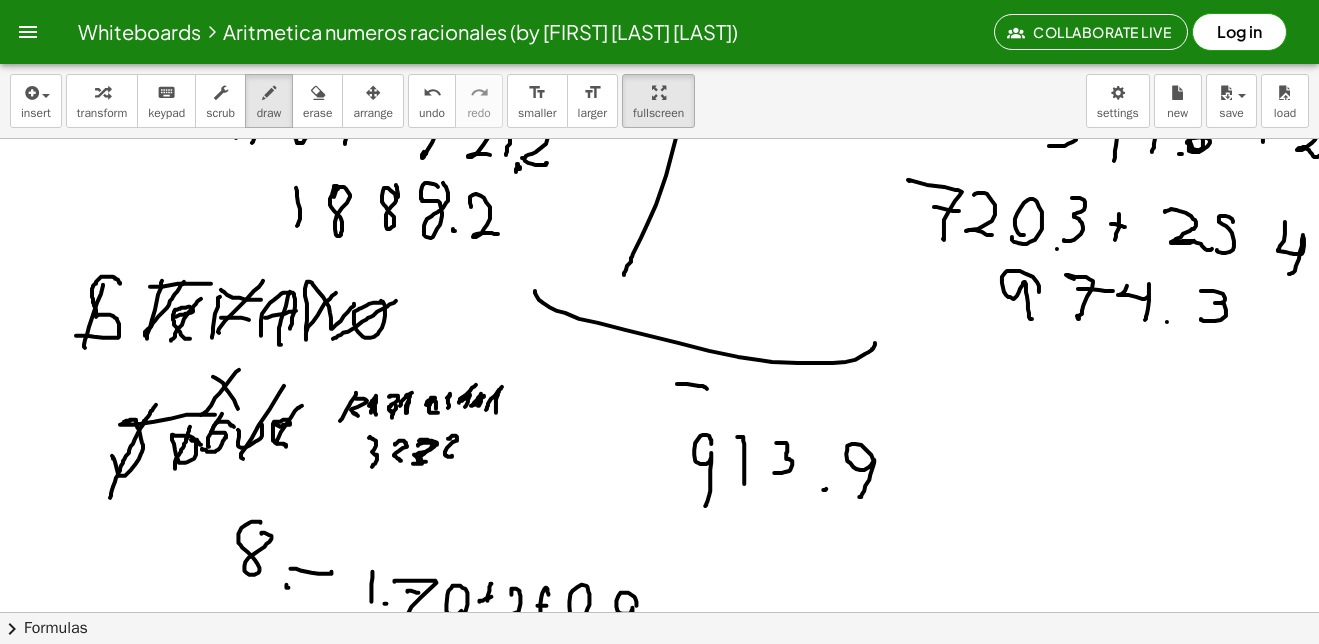 drag, startPoint x: 449, startPoint y: 396, endPoint x: 460, endPoint y: 393, distance: 11.401754 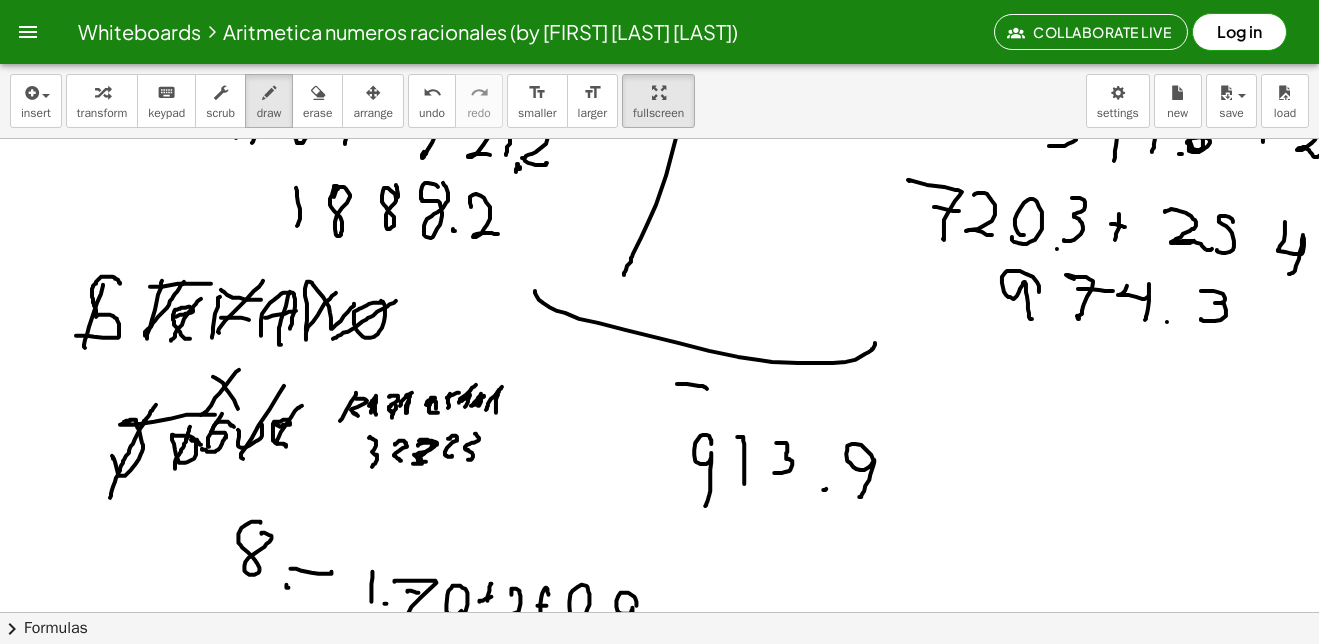 drag, startPoint x: 472, startPoint y: 459, endPoint x: 472, endPoint y: 433, distance: 26 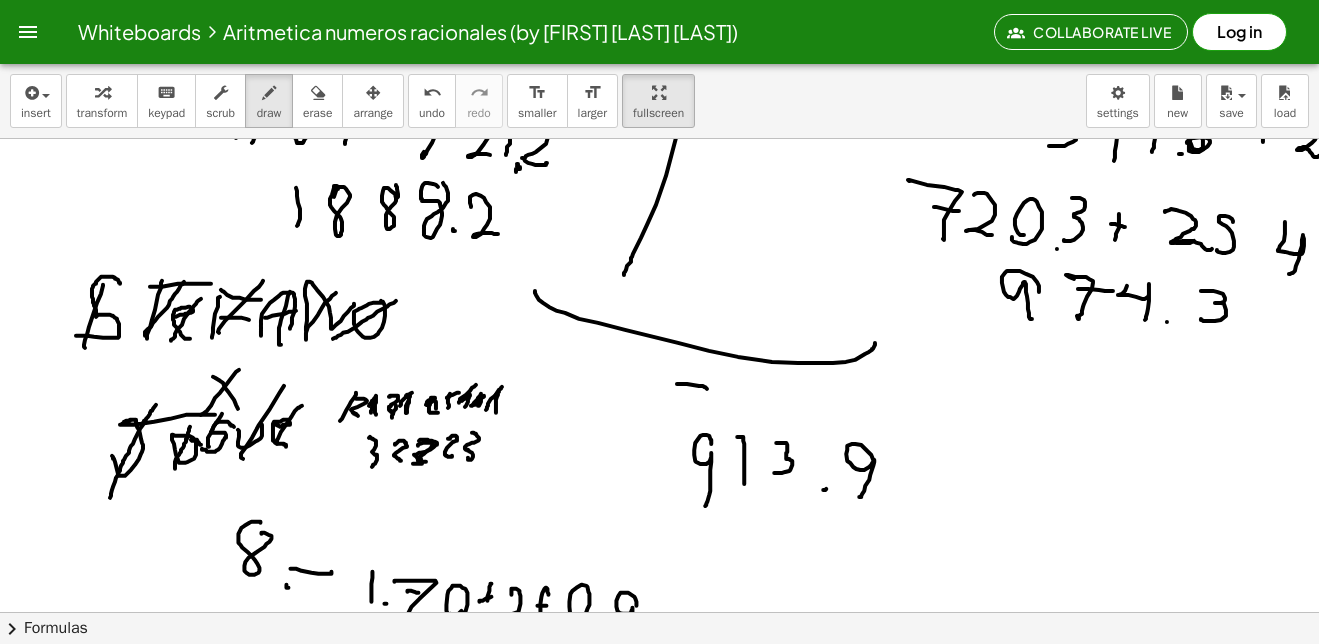 drag, startPoint x: 468, startPoint y: 458, endPoint x: 485, endPoint y: 432, distance: 31.06445 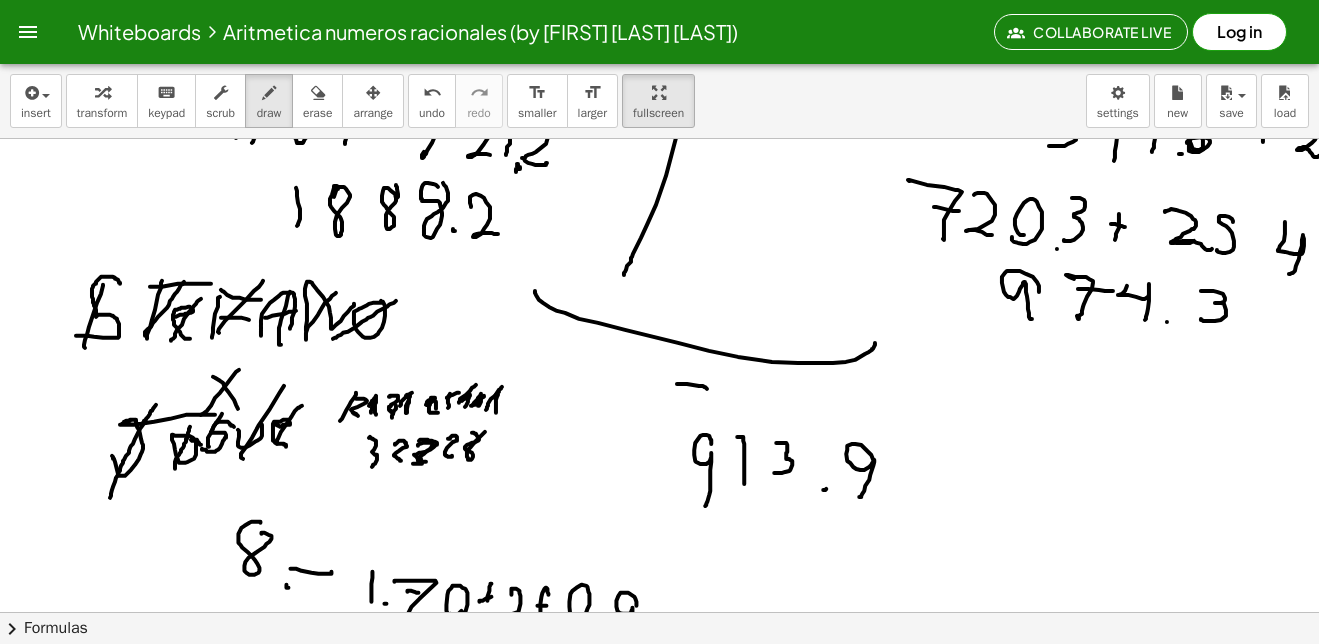 click at bounding box center (893, 1052) 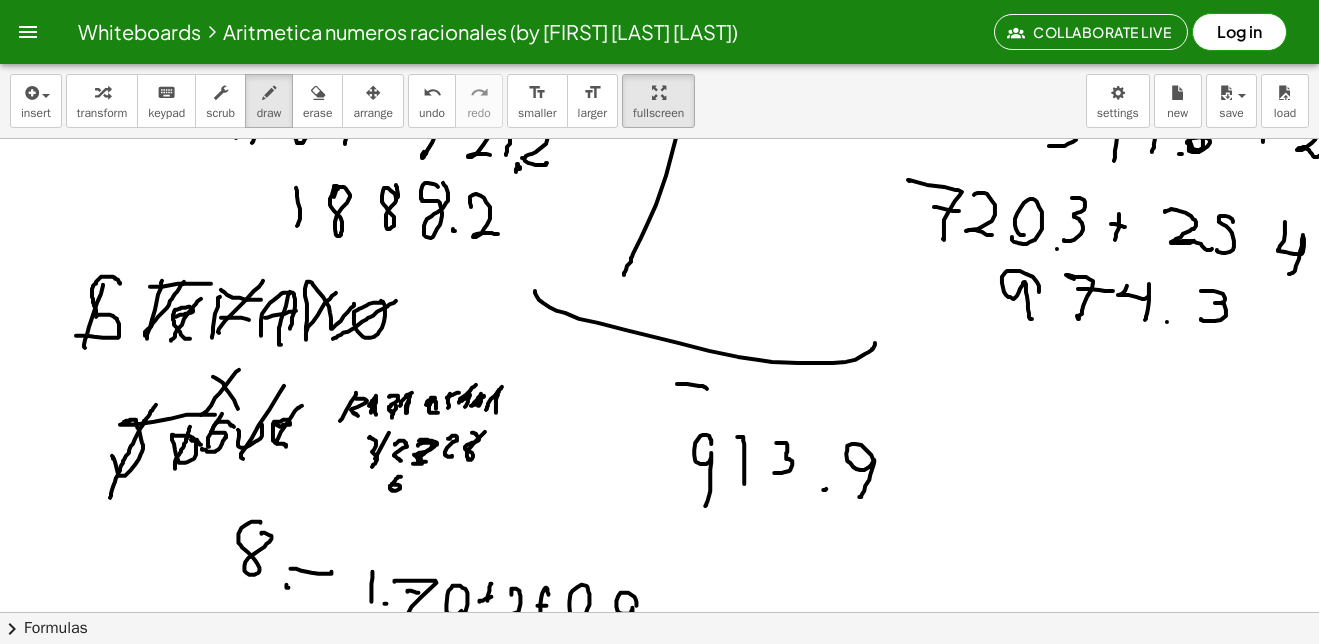 drag, startPoint x: 401, startPoint y: 477, endPoint x: 392, endPoint y: 484, distance: 11.401754 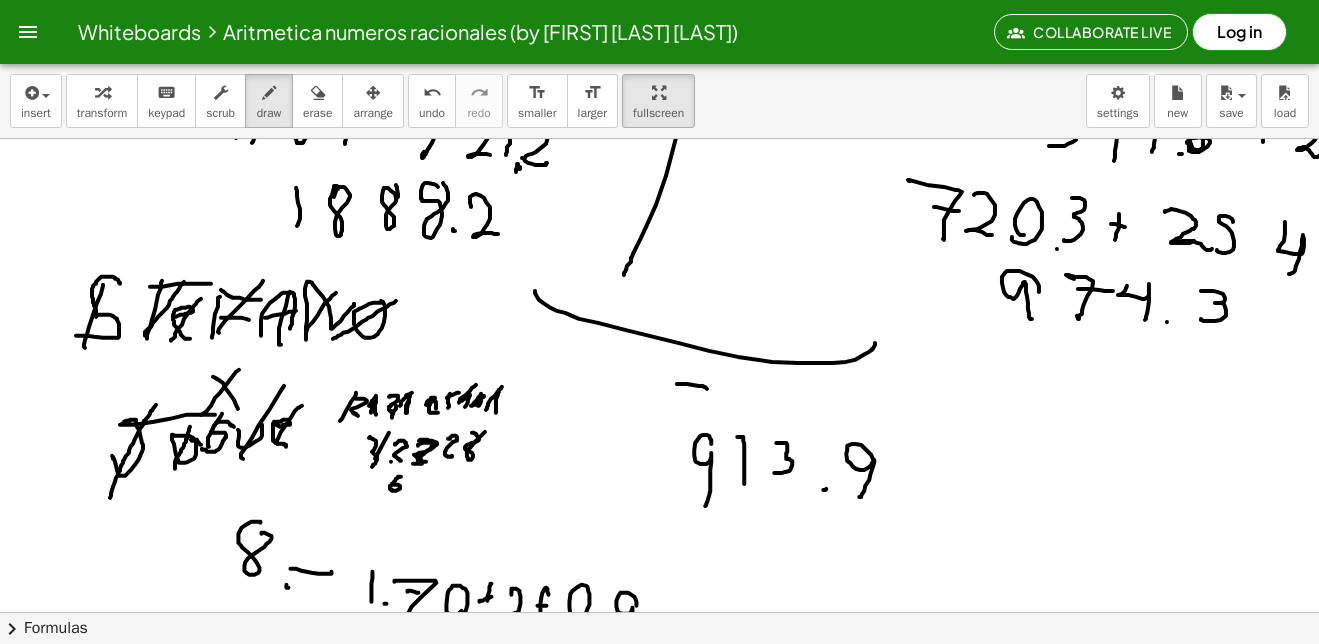 click at bounding box center [893, 1052] 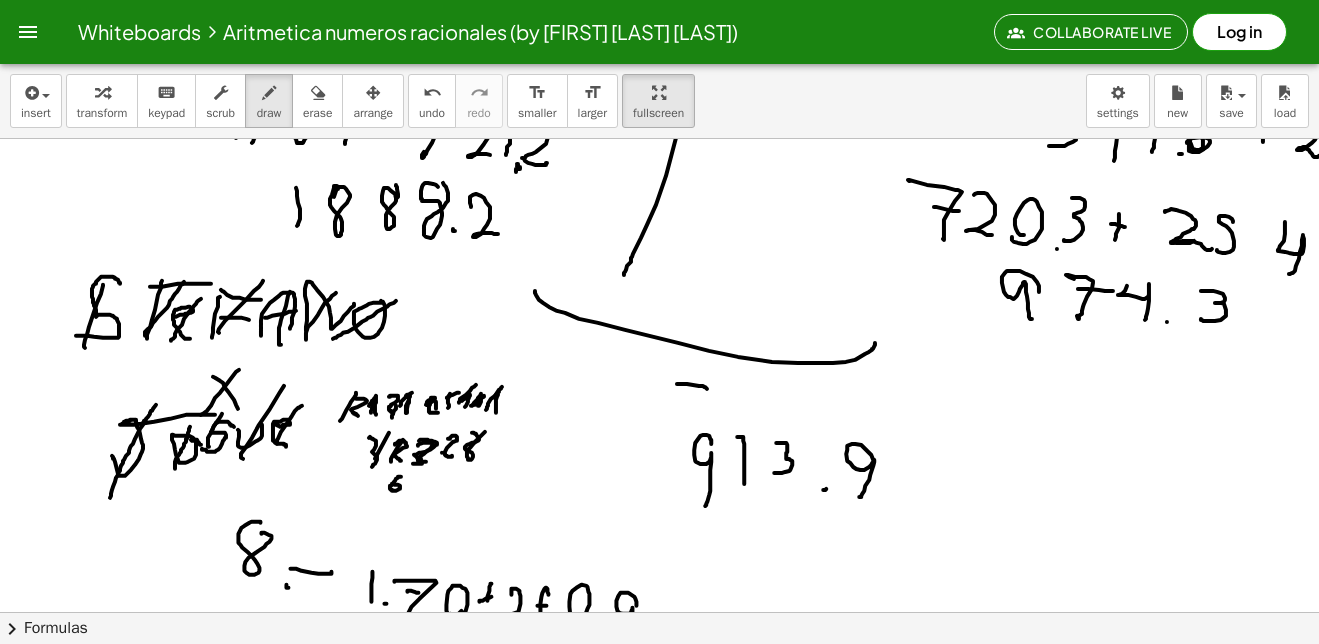 click at bounding box center (893, 1052) 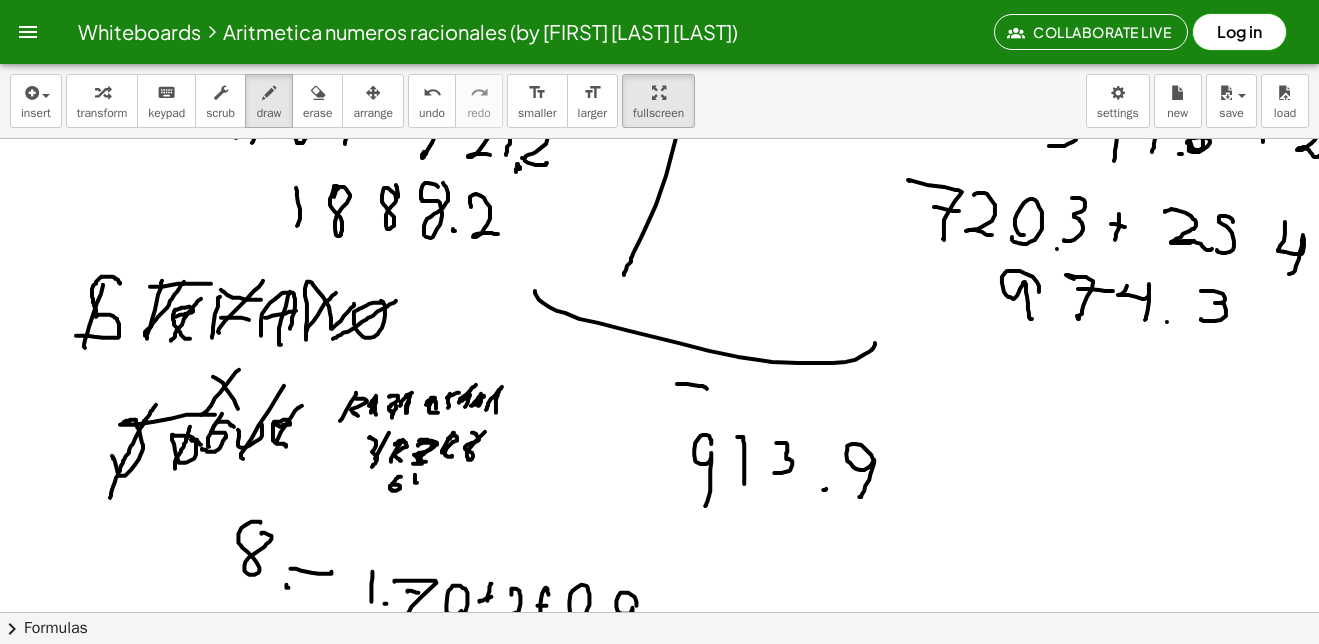 click at bounding box center (893, 1052) 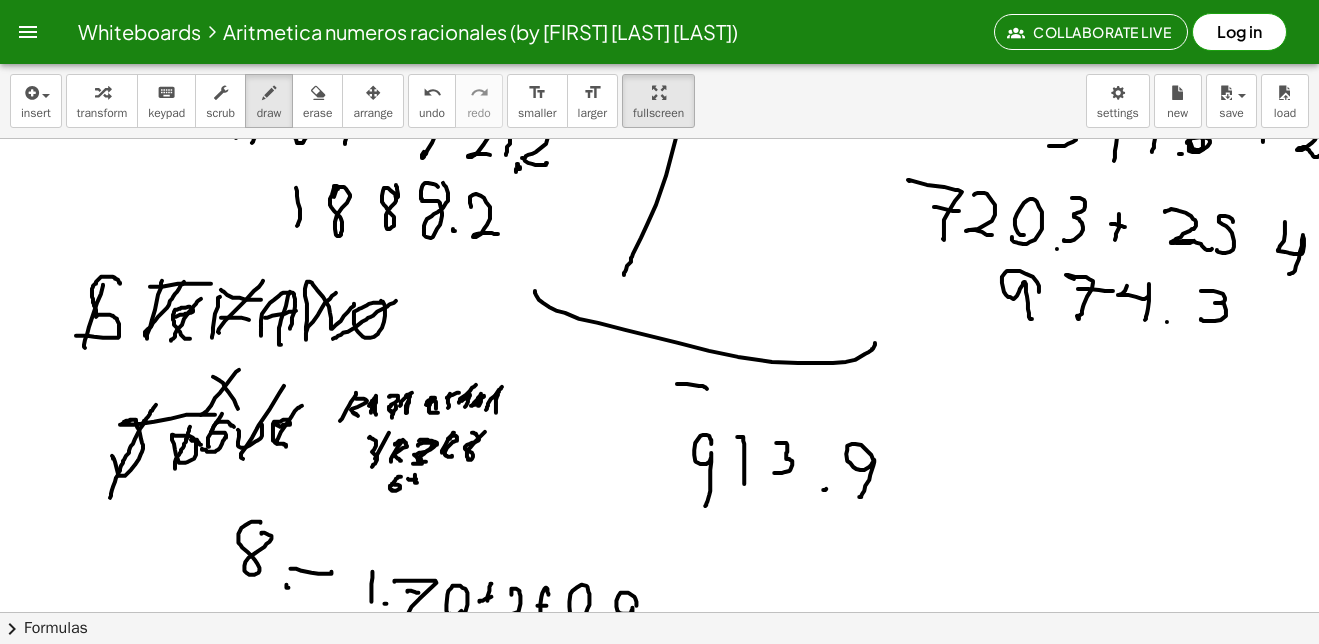 click at bounding box center [893, 1052] 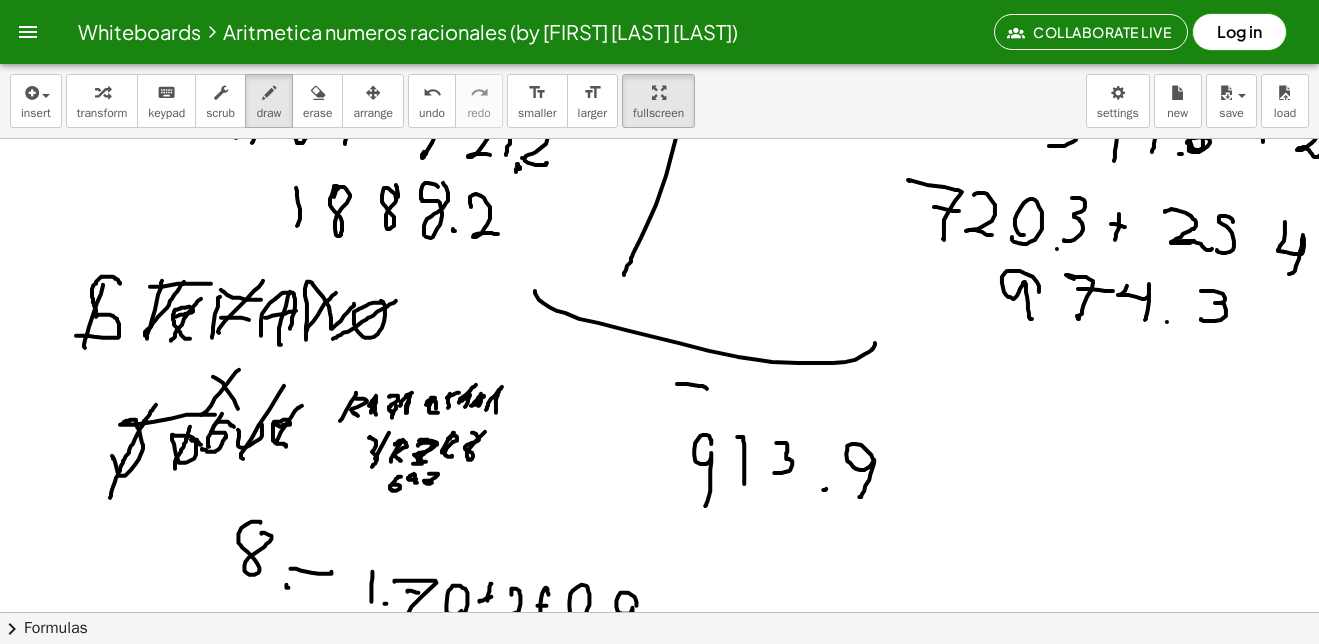 click at bounding box center [893, 1052] 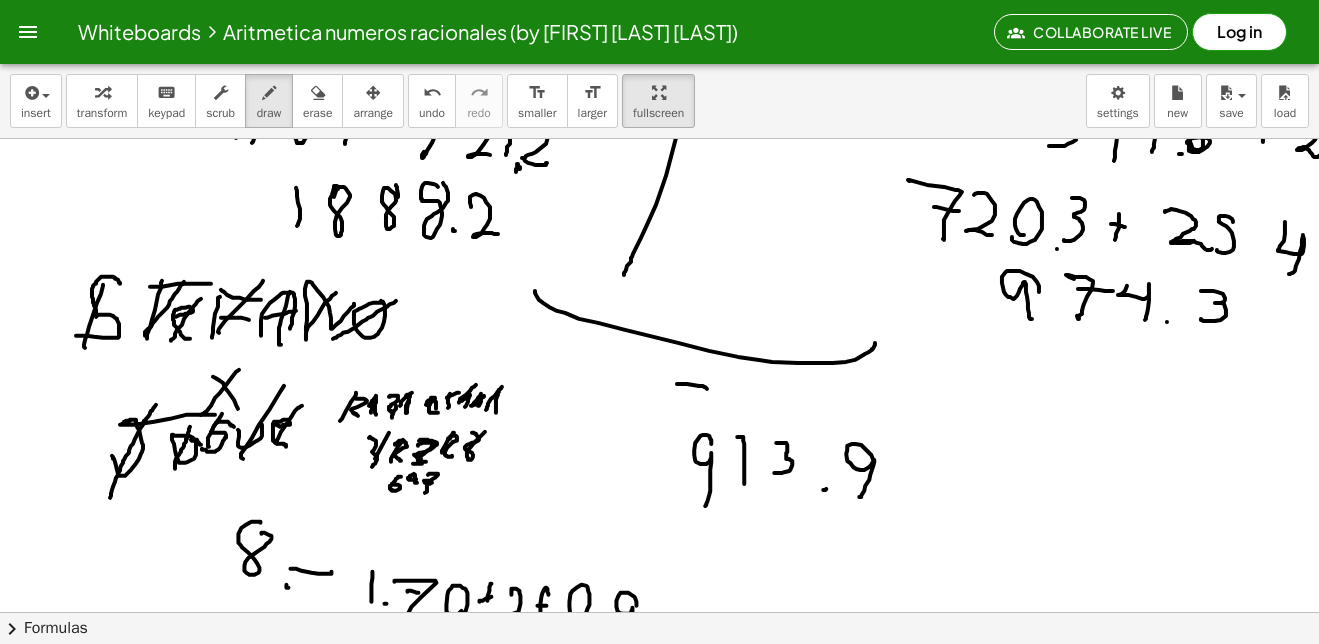 drag, startPoint x: 425, startPoint y: 493, endPoint x: 426, endPoint y: 481, distance: 12.0415945 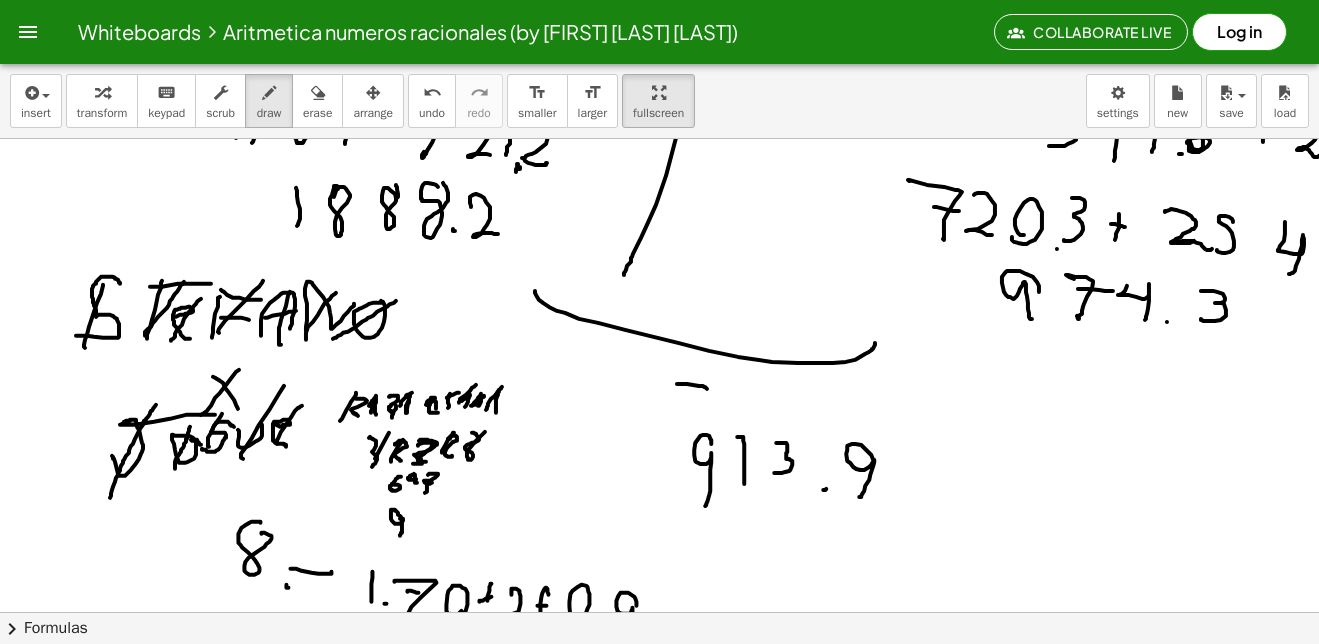 drag, startPoint x: 400, startPoint y: 519, endPoint x: 398, endPoint y: 544, distance: 25.079872 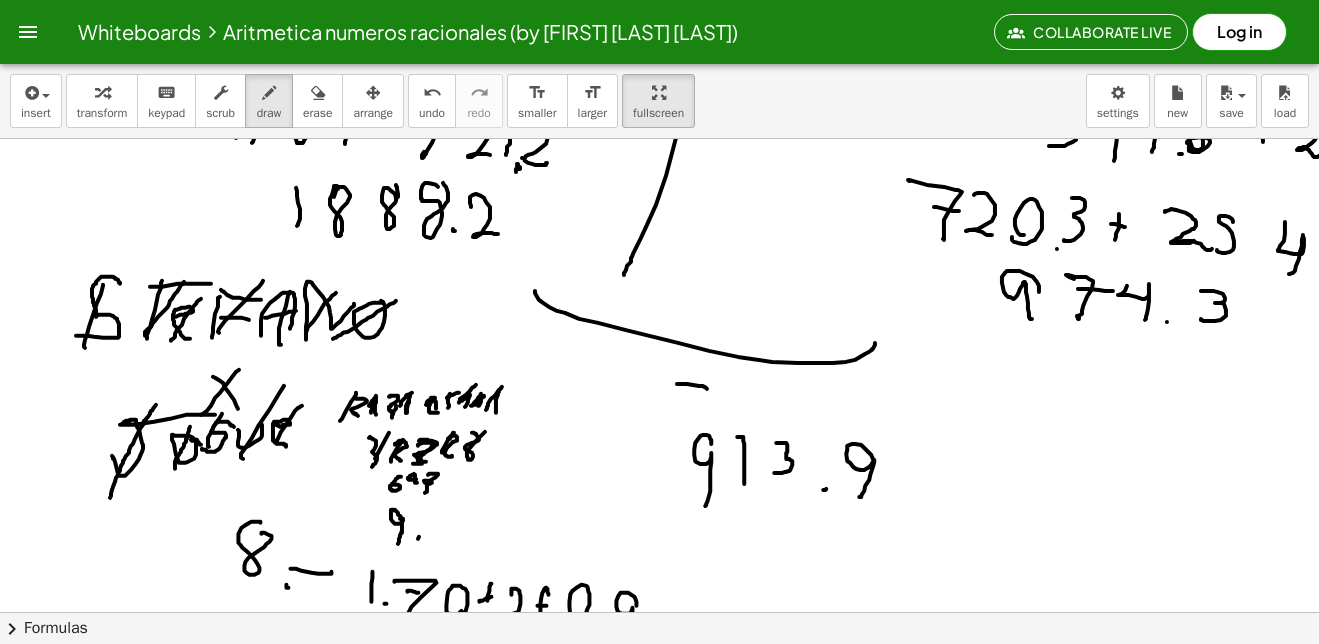 drag, startPoint x: 418, startPoint y: 539, endPoint x: 428, endPoint y: 517, distance: 24.166092 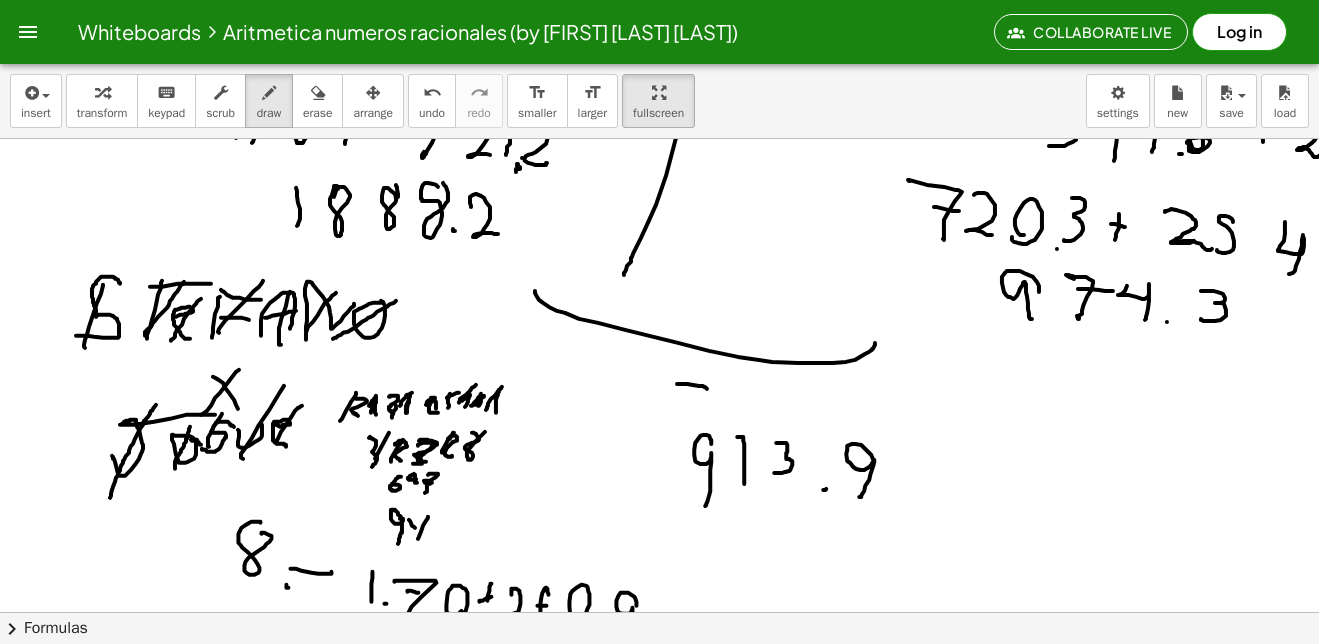 drag, startPoint x: 415, startPoint y: 528, endPoint x: 417, endPoint y: 514, distance: 14.142136 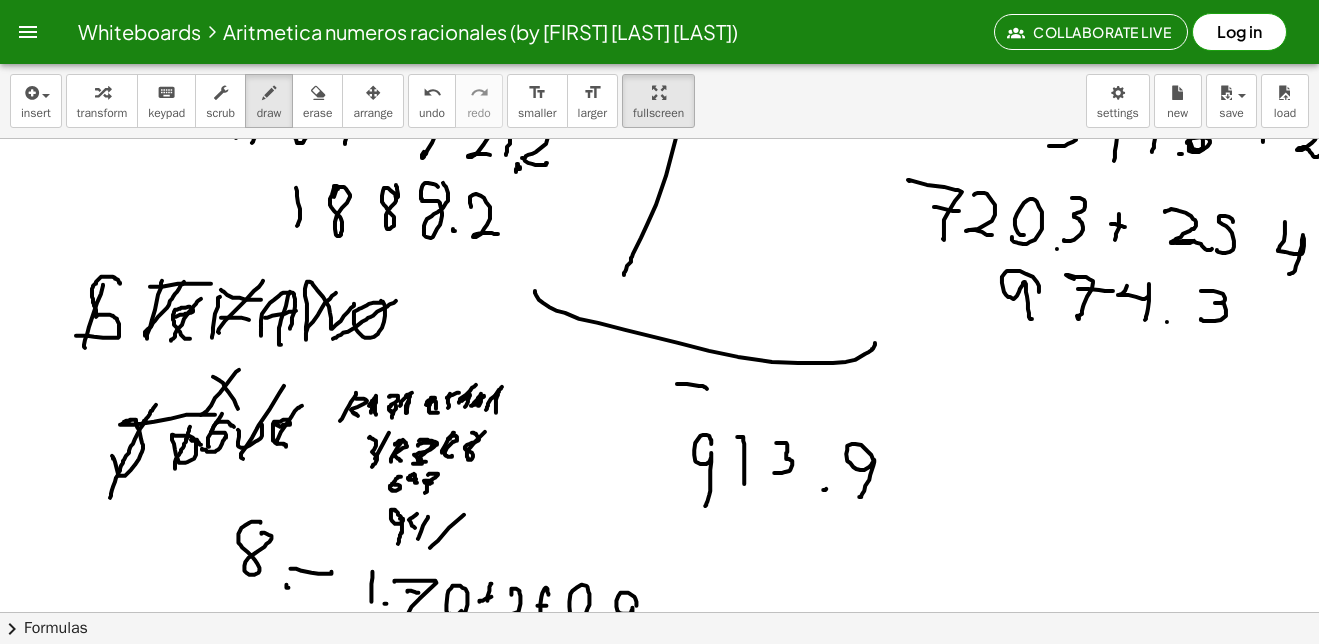 drag, startPoint x: 464, startPoint y: 515, endPoint x: 501, endPoint y: 482, distance: 49.57822 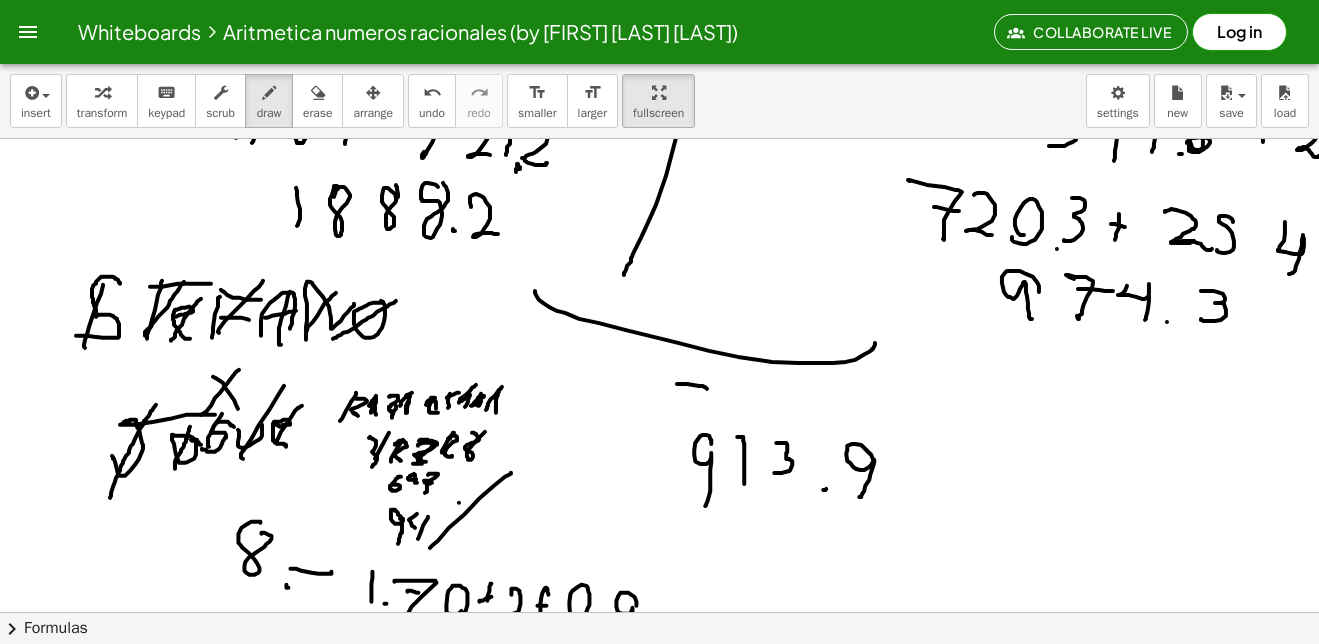 click at bounding box center [893, 1052] 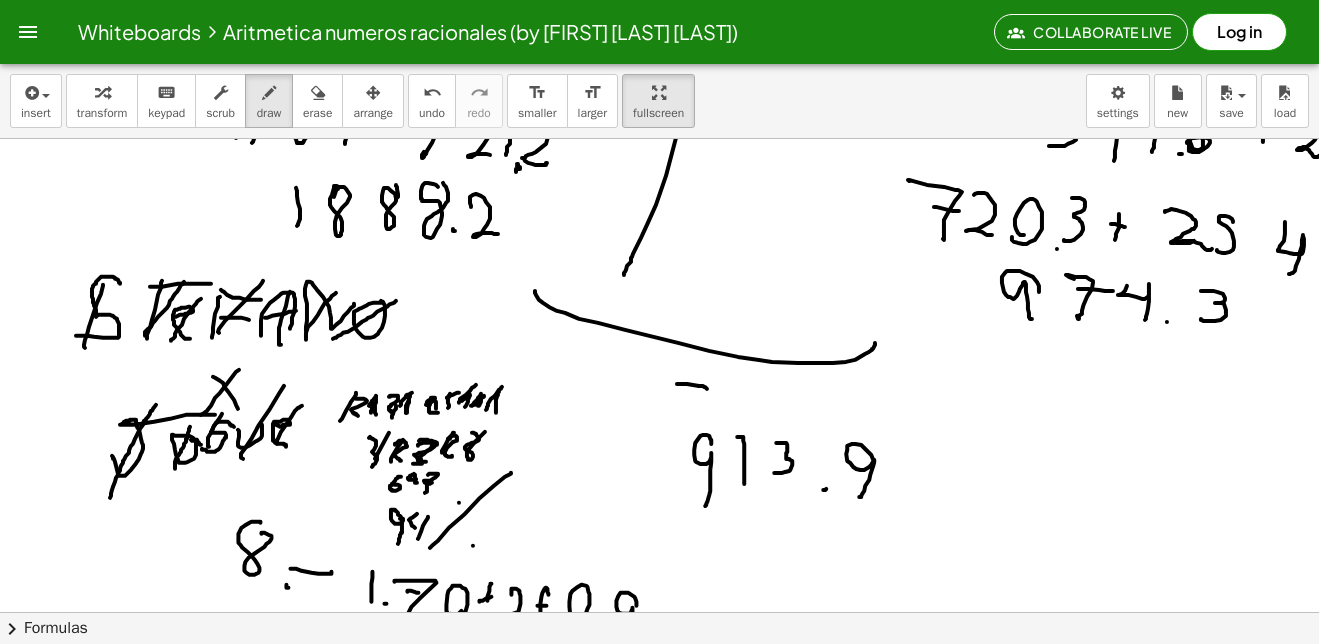 click at bounding box center (893, 1052) 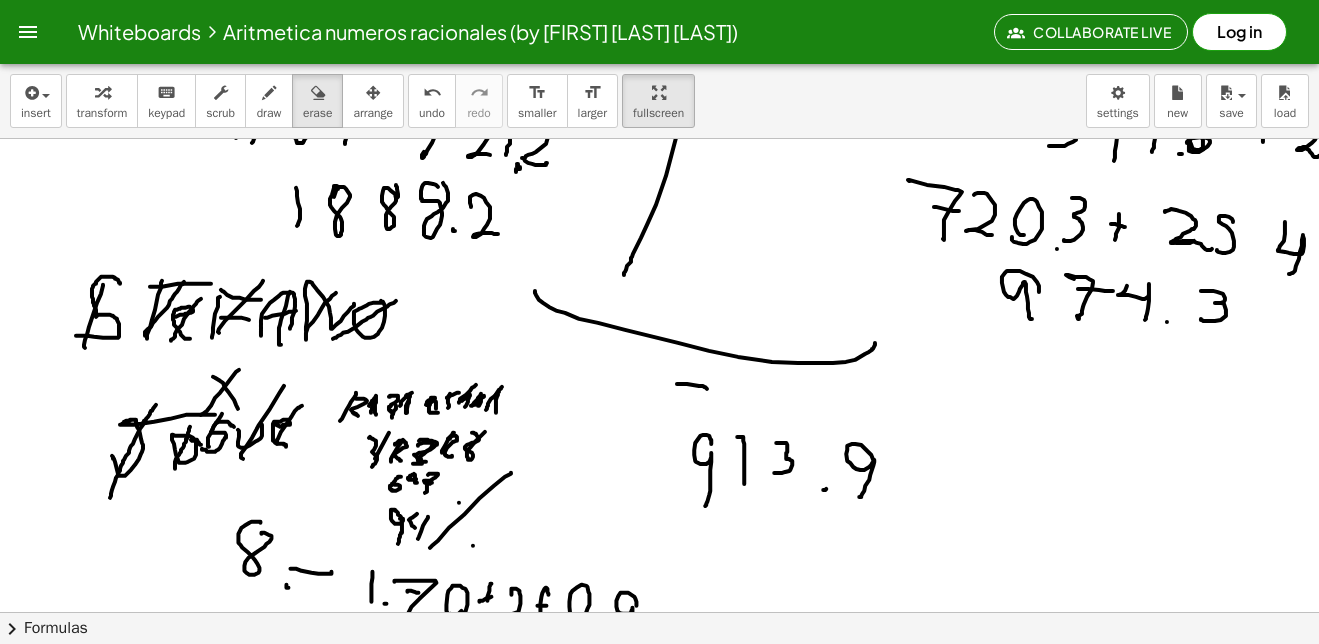 drag, startPoint x: 327, startPoint y: 101, endPoint x: 360, endPoint y: 153, distance: 61.587337 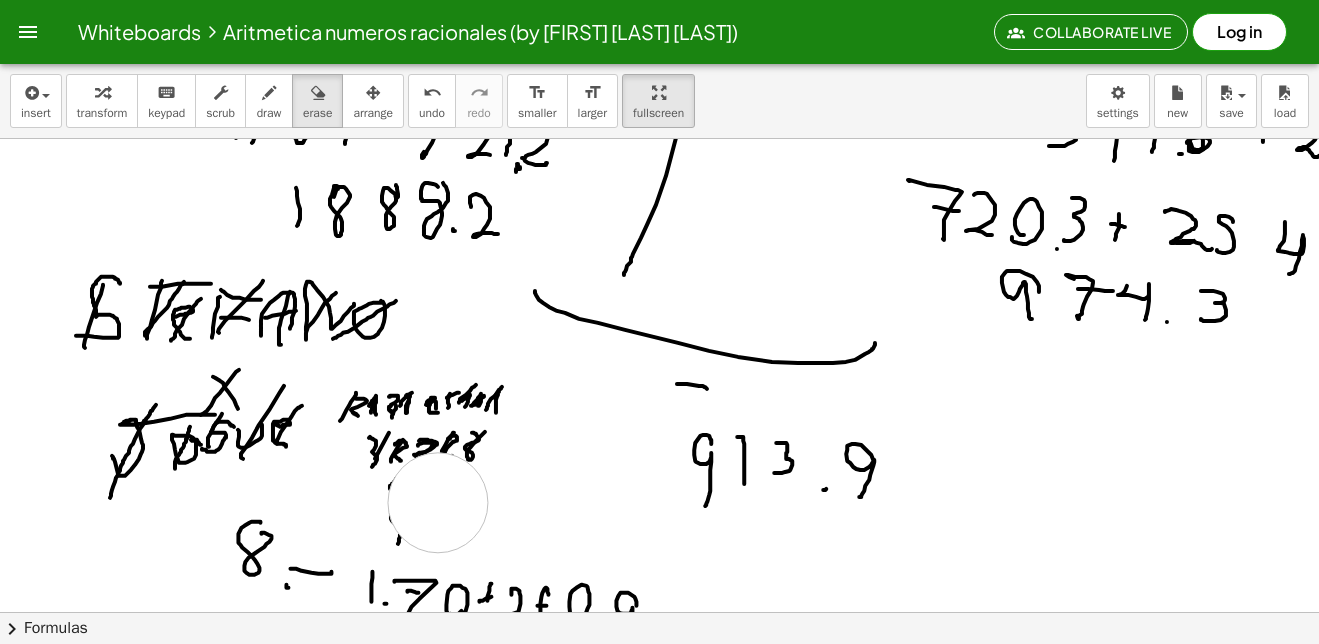drag, startPoint x: 485, startPoint y: 524, endPoint x: 413, endPoint y: 514, distance: 72.691124 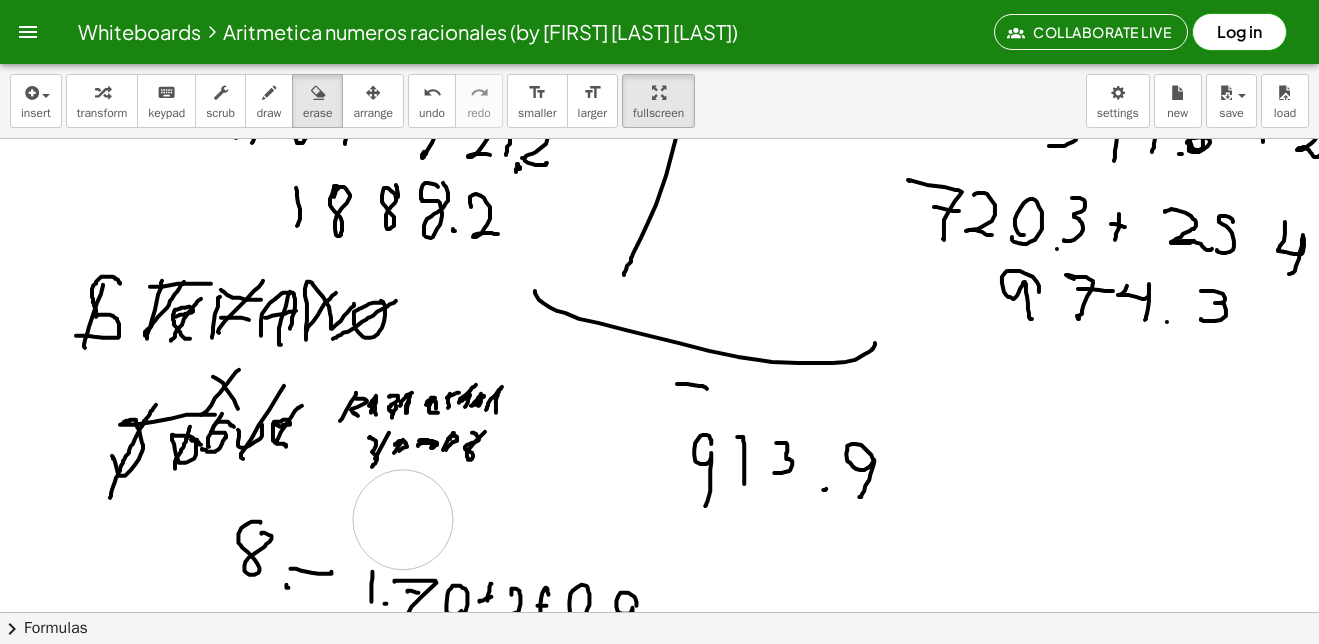 drag, startPoint x: 413, startPoint y: 514, endPoint x: 395, endPoint y: 482, distance: 36.71512 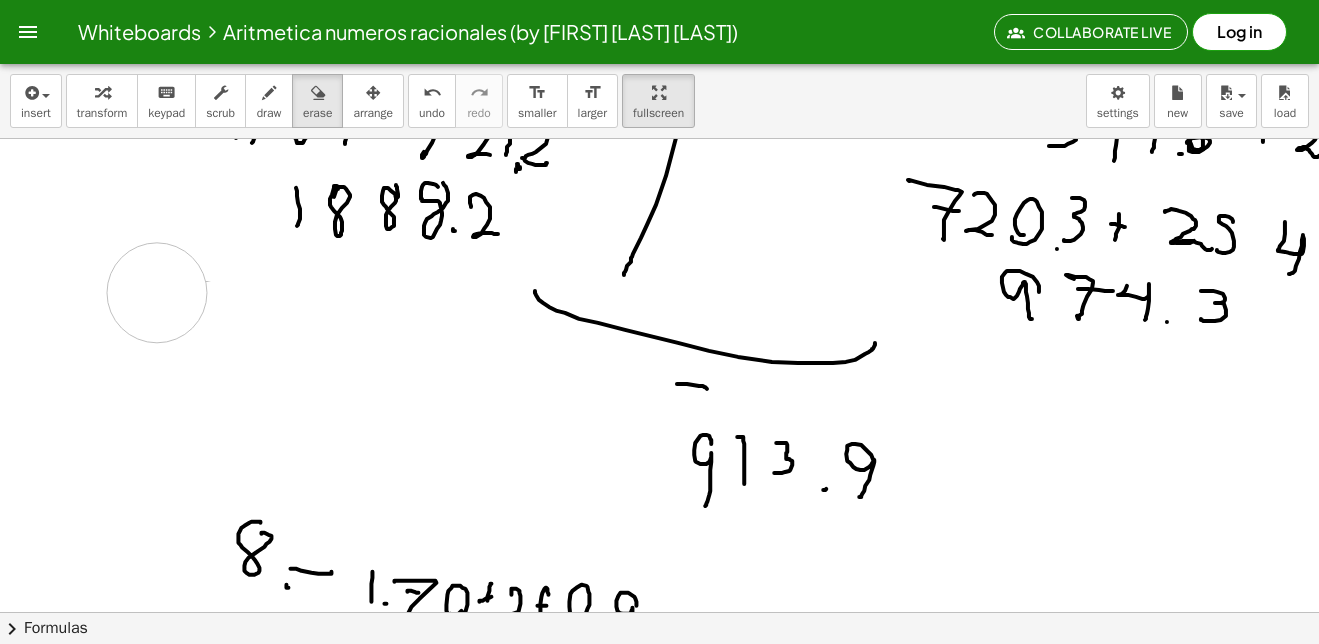 drag, startPoint x: 395, startPoint y: 482, endPoint x: 173, endPoint y: 348, distance: 259.30676 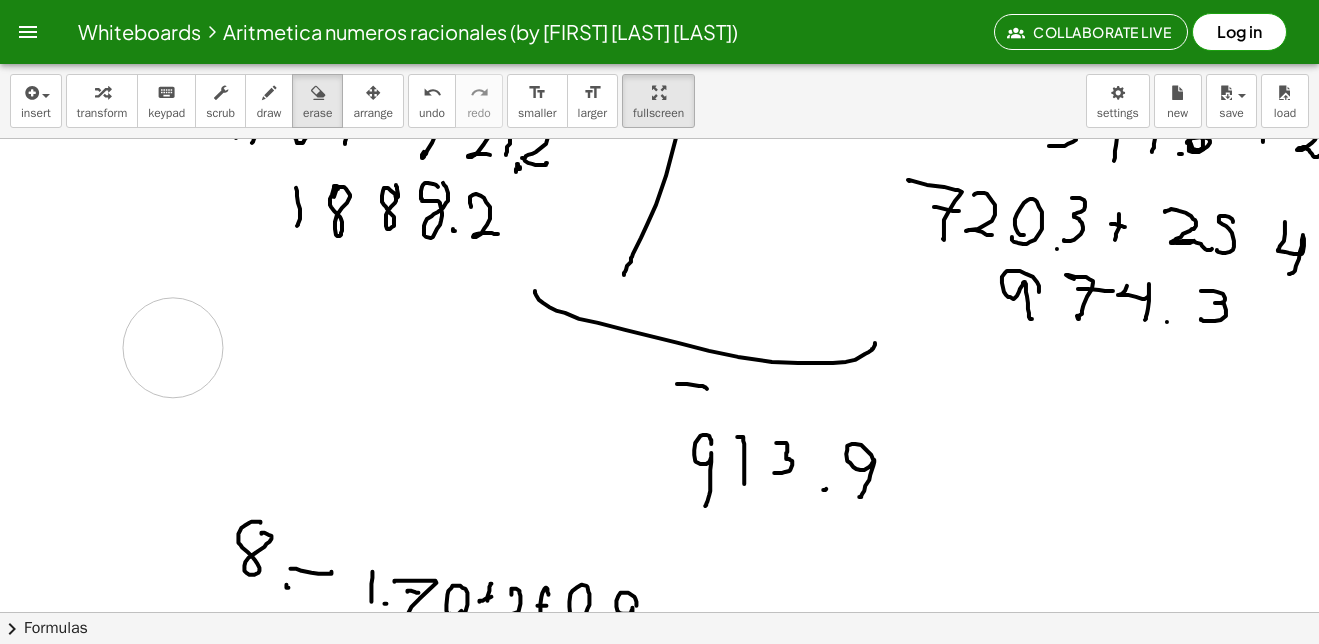 click at bounding box center [893, 1052] 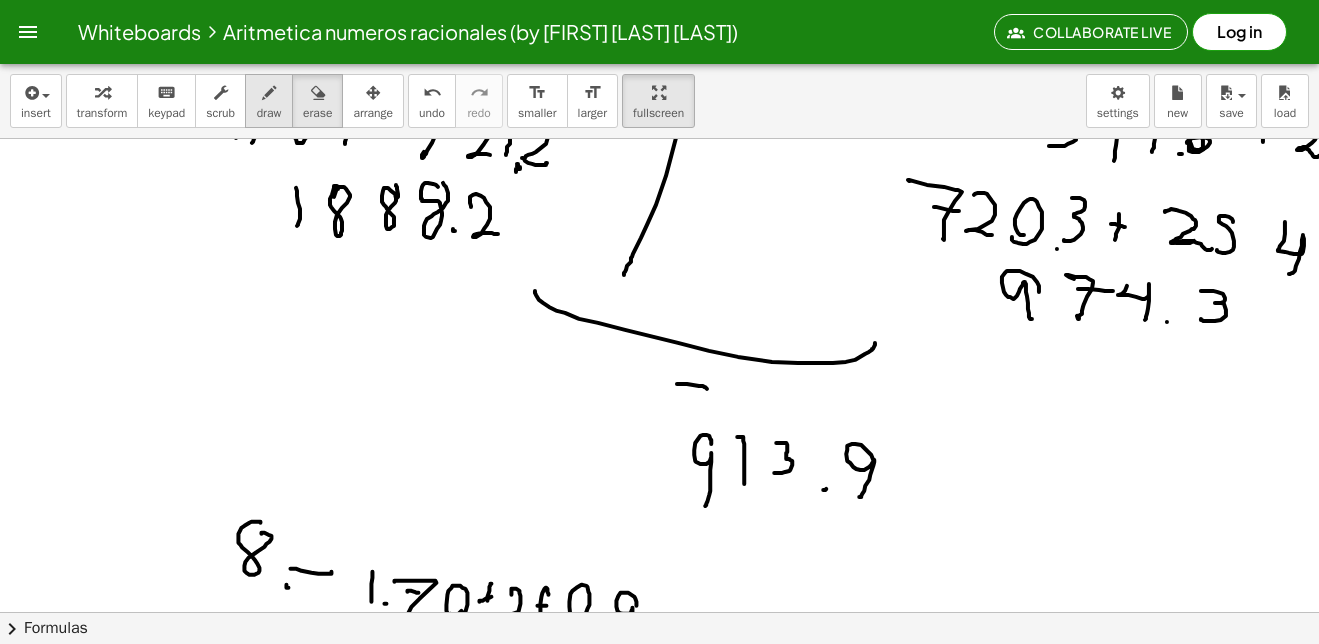 click on "draw" at bounding box center (269, 113) 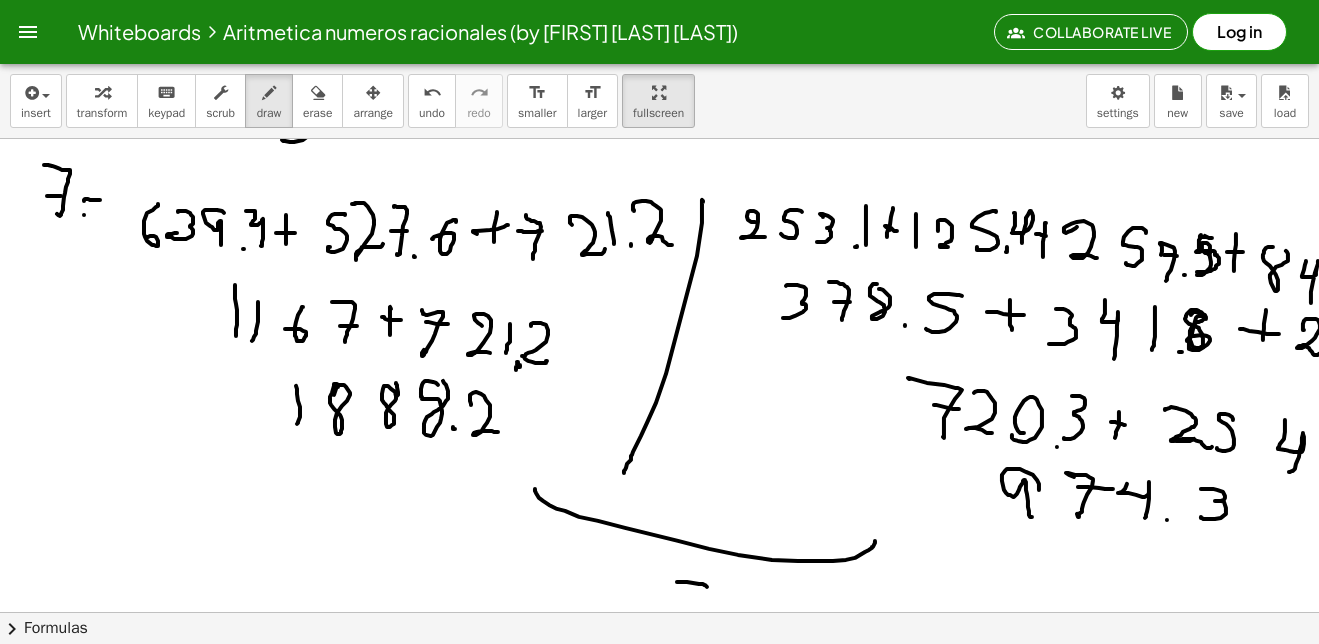 scroll, scrollTop: 1200, scrollLeft: 0, axis: vertical 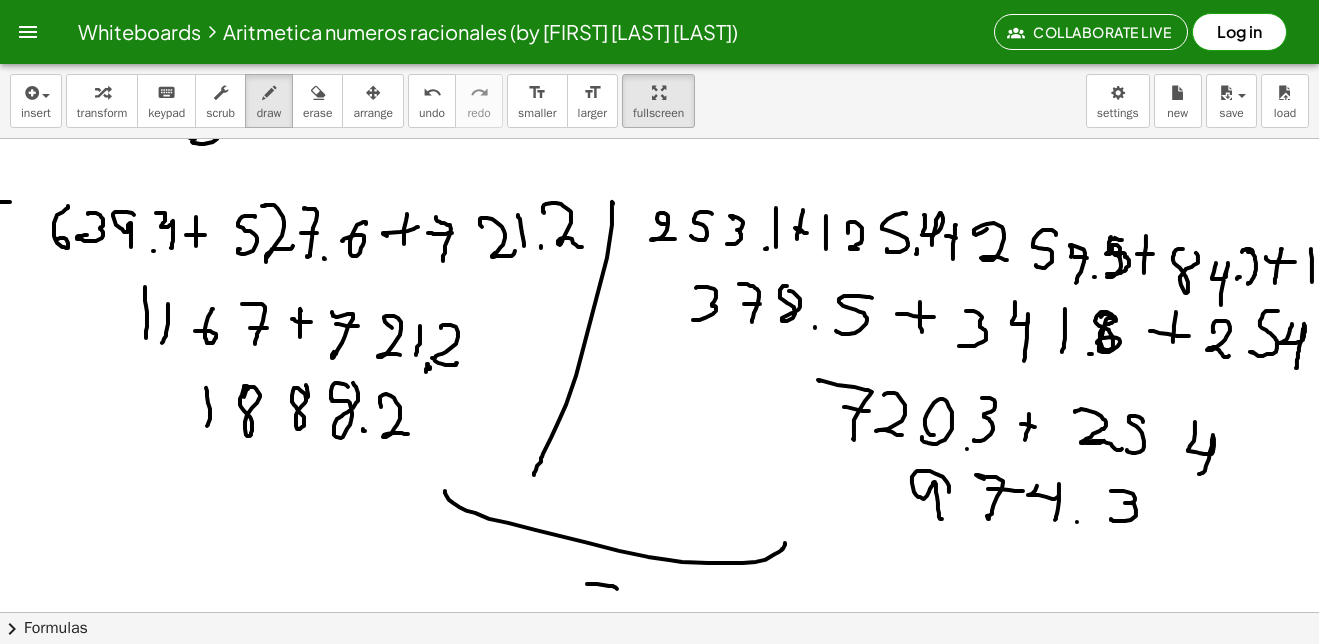 click on "chevron_right  Formulas" 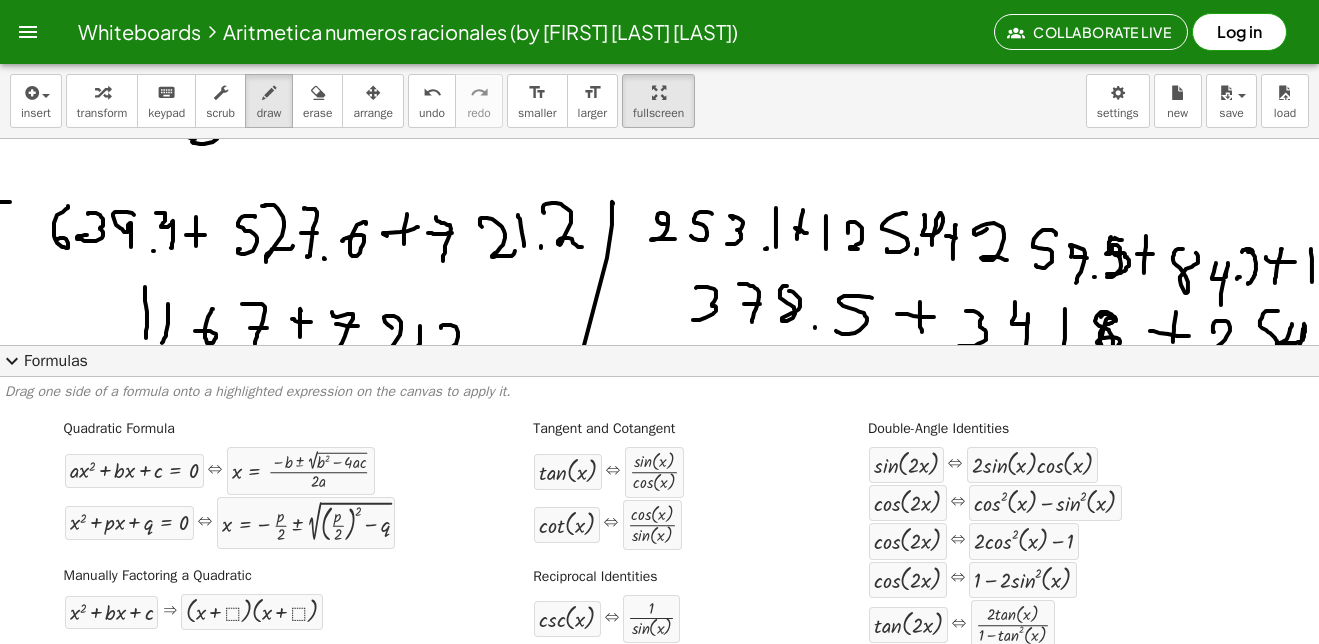 click at bounding box center (803, 1252) 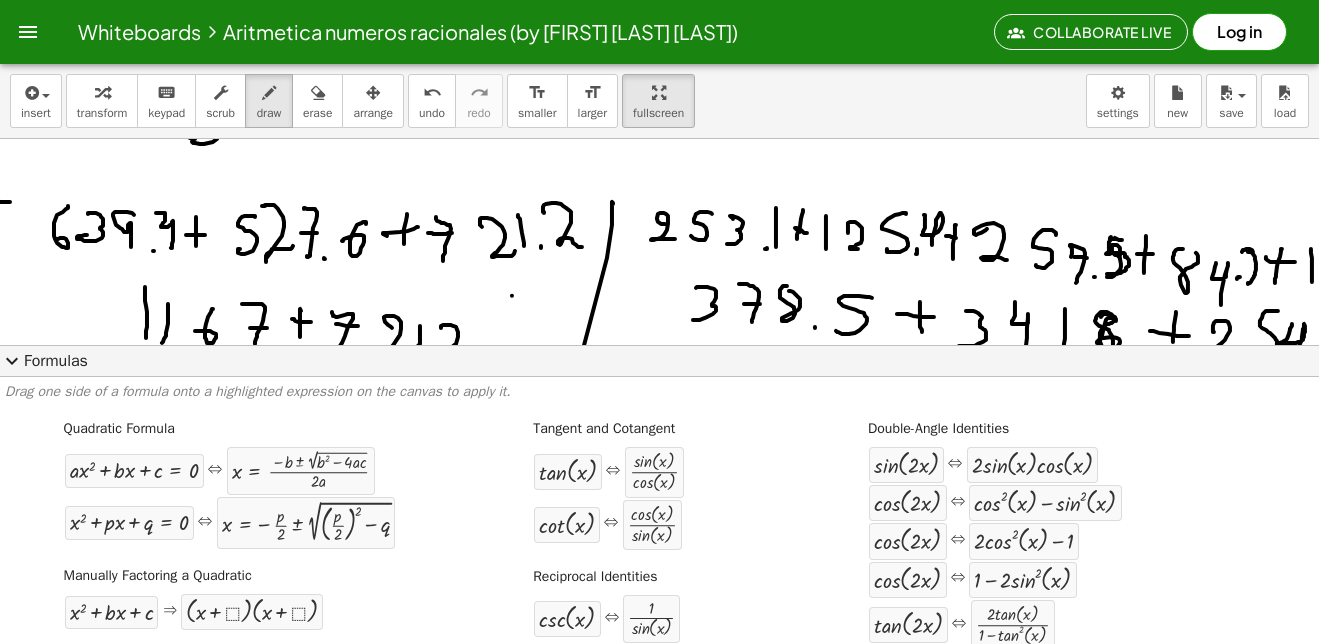 click on "expand_more" at bounding box center [12, 361] 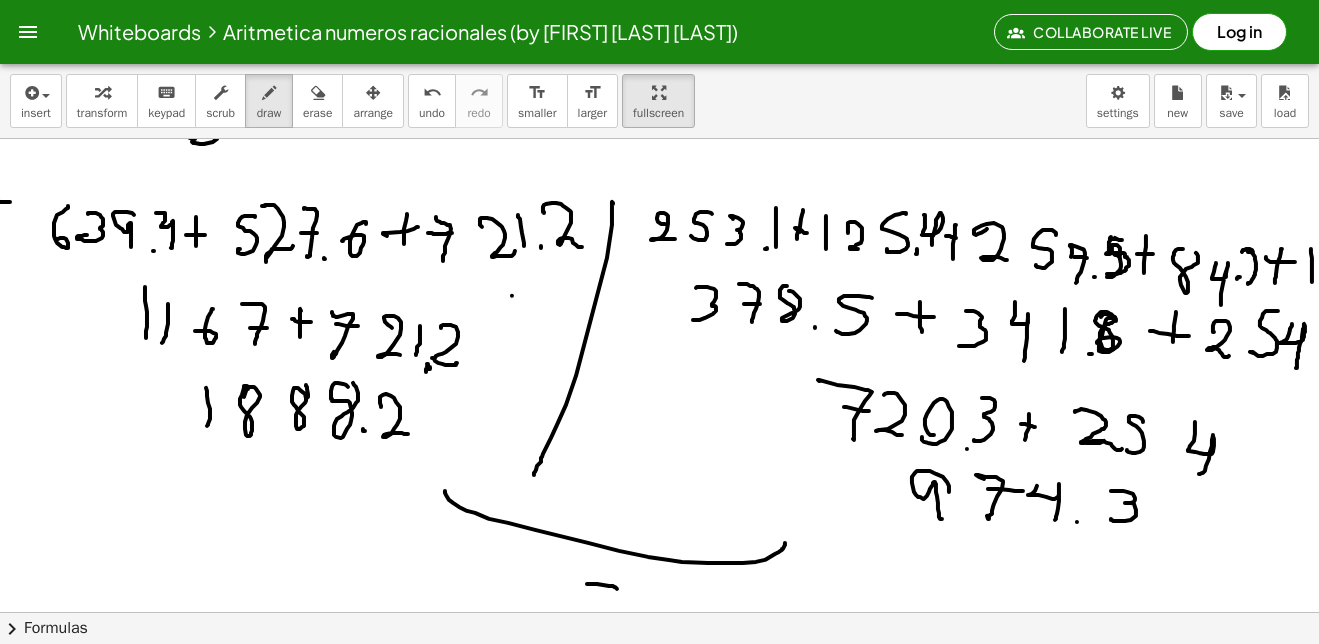 drag, startPoint x: 906, startPoint y: 614, endPoint x: 1033, endPoint y: 588, distance: 129.6341 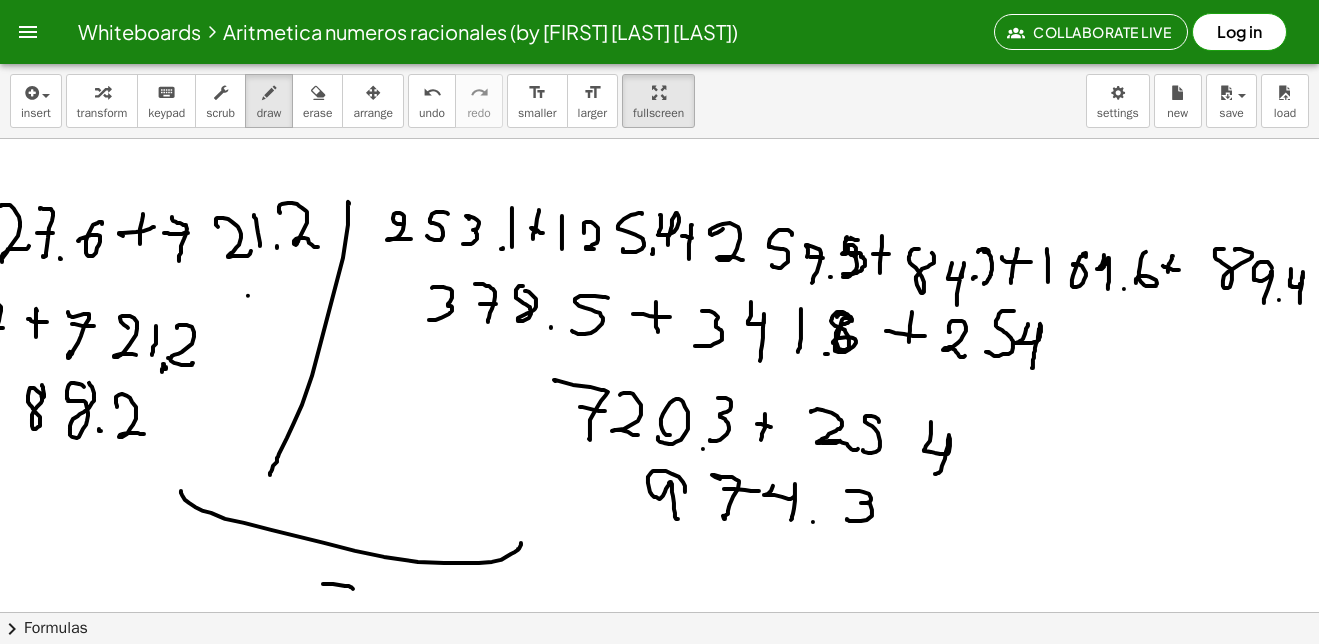 scroll, scrollTop: 1200, scrollLeft: 368, axis: both 